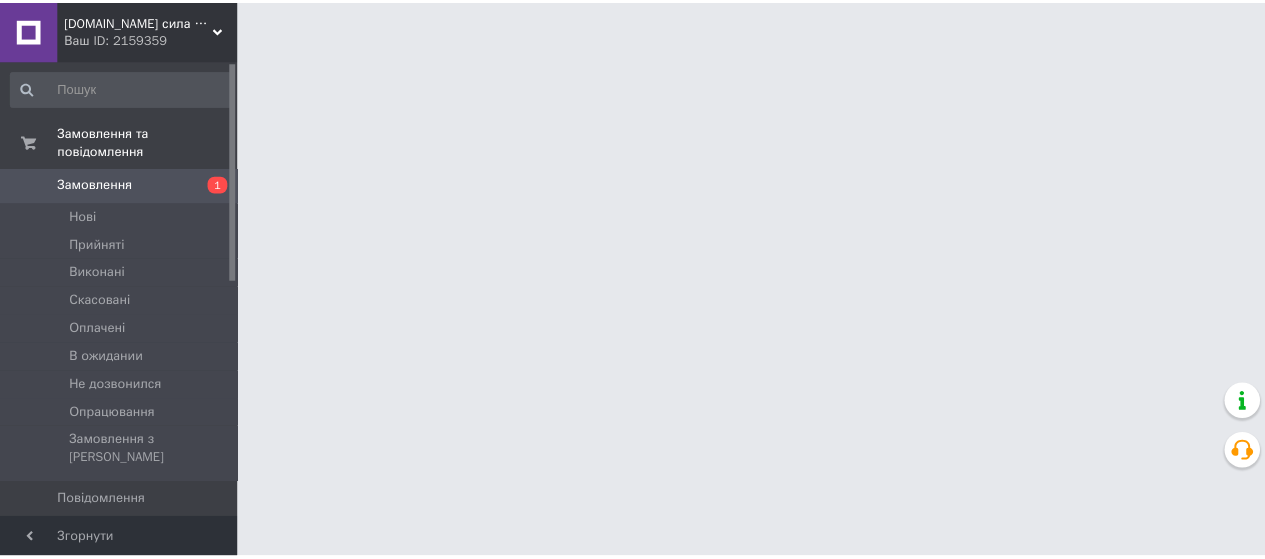 scroll, scrollTop: 0, scrollLeft: 0, axis: both 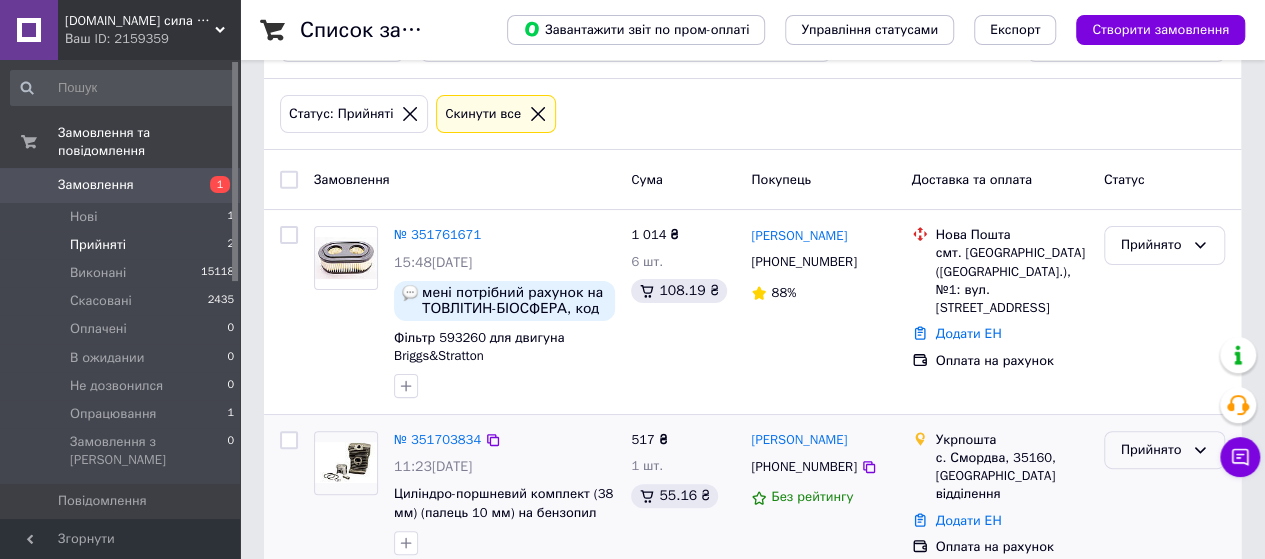 click on "Прийнято" at bounding box center [1152, 450] 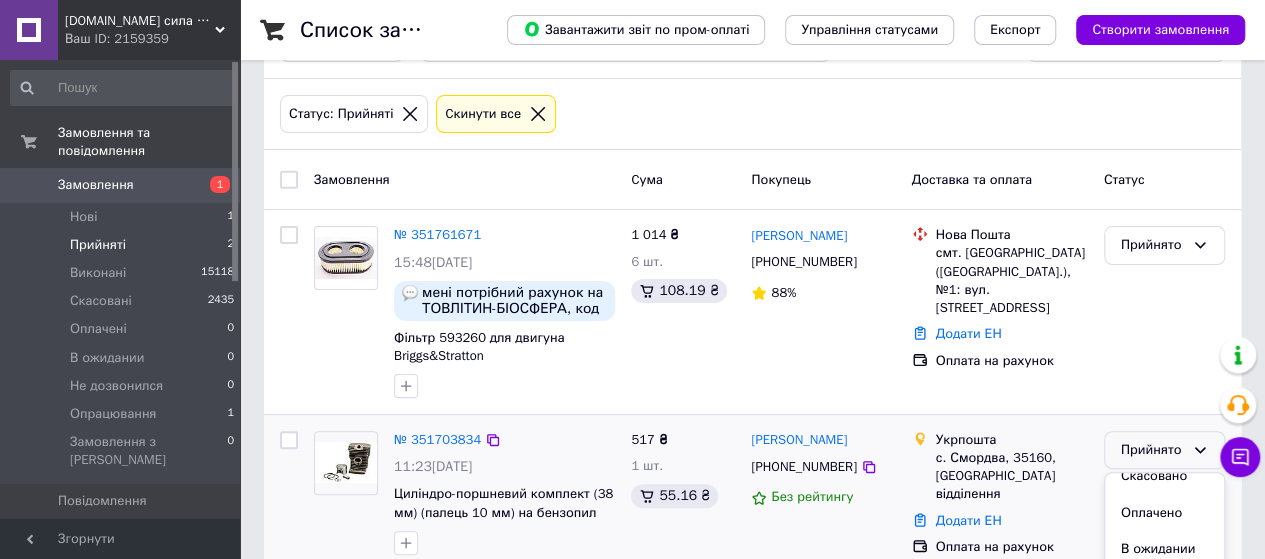 scroll, scrollTop: 67, scrollLeft: 0, axis: vertical 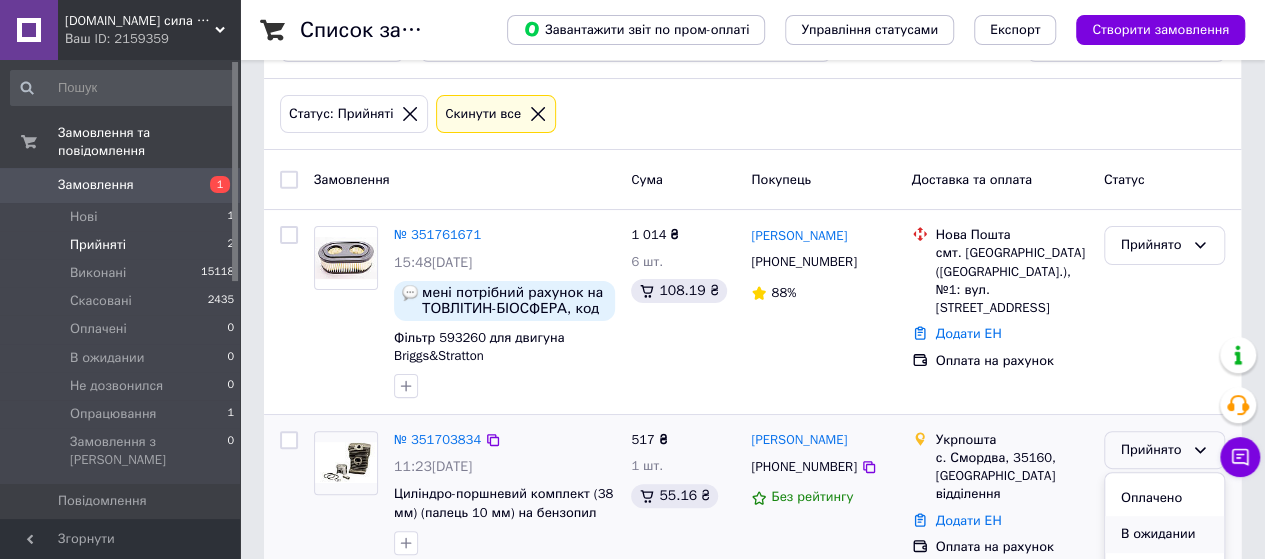 click on "В ожидании" at bounding box center (1164, 534) 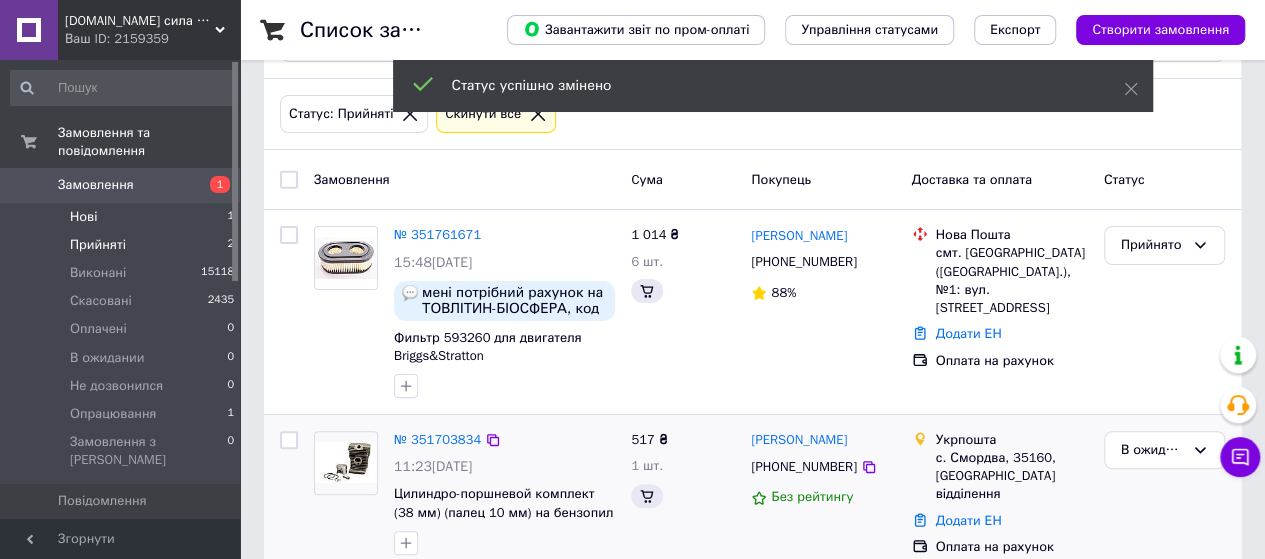 click on "Нові 1" at bounding box center [123, 217] 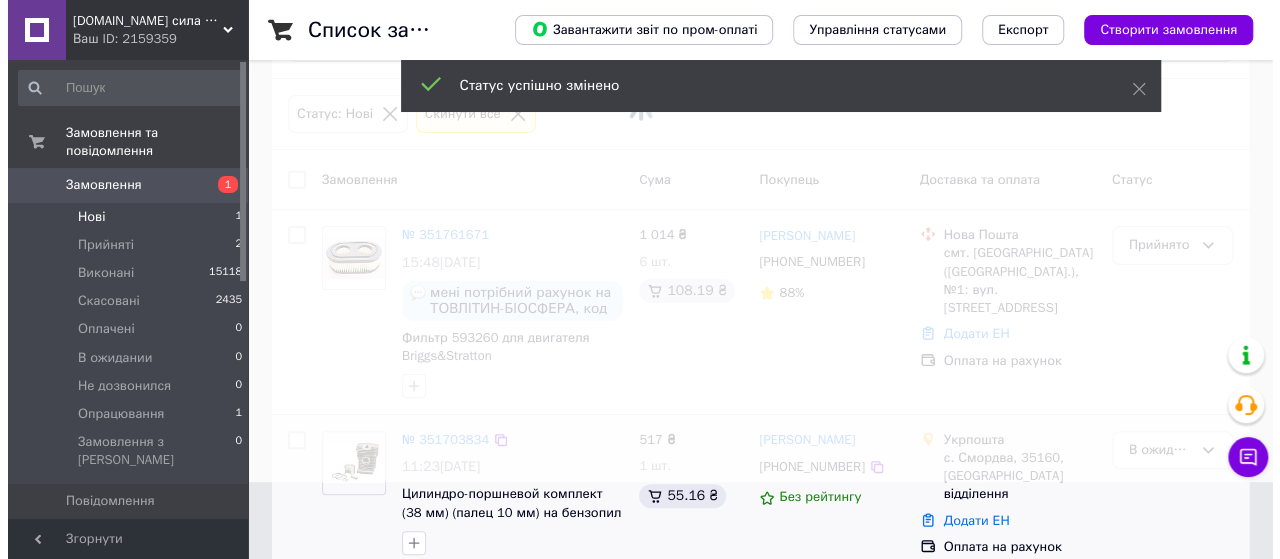 scroll, scrollTop: 0, scrollLeft: 0, axis: both 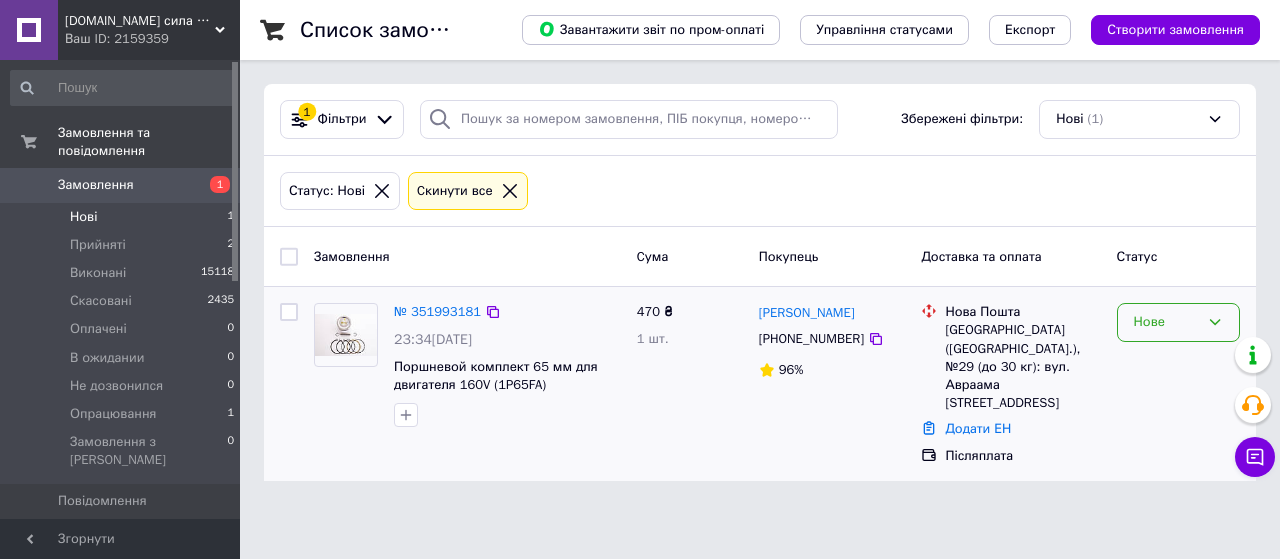 click on "Нове" at bounding box center [1166, 322] 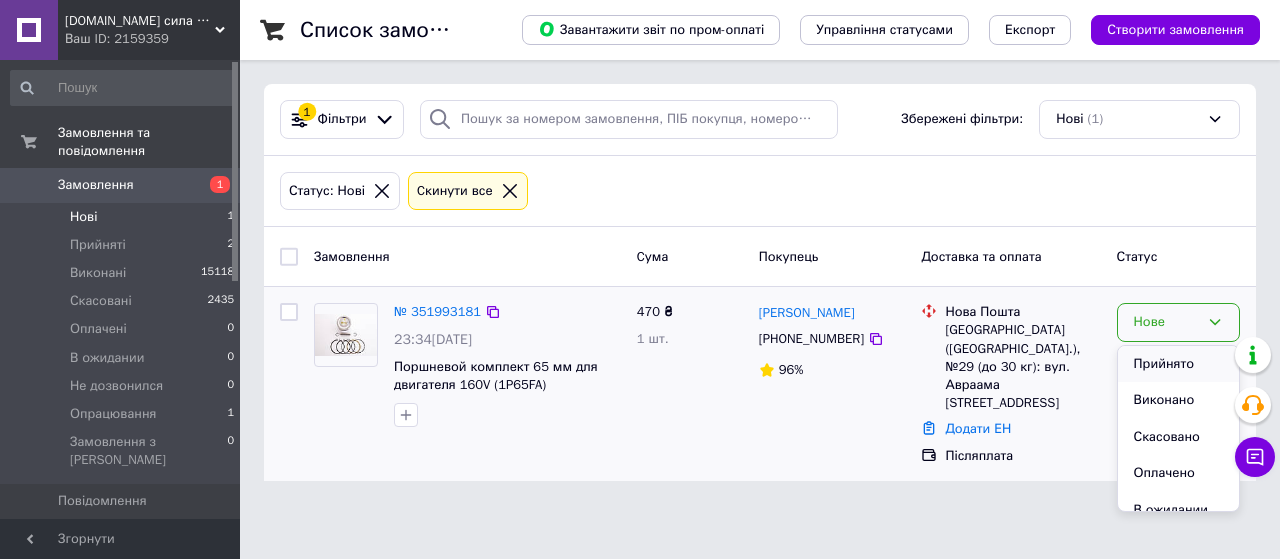 click on "Прийнято" at bounding box center [1178, 364] 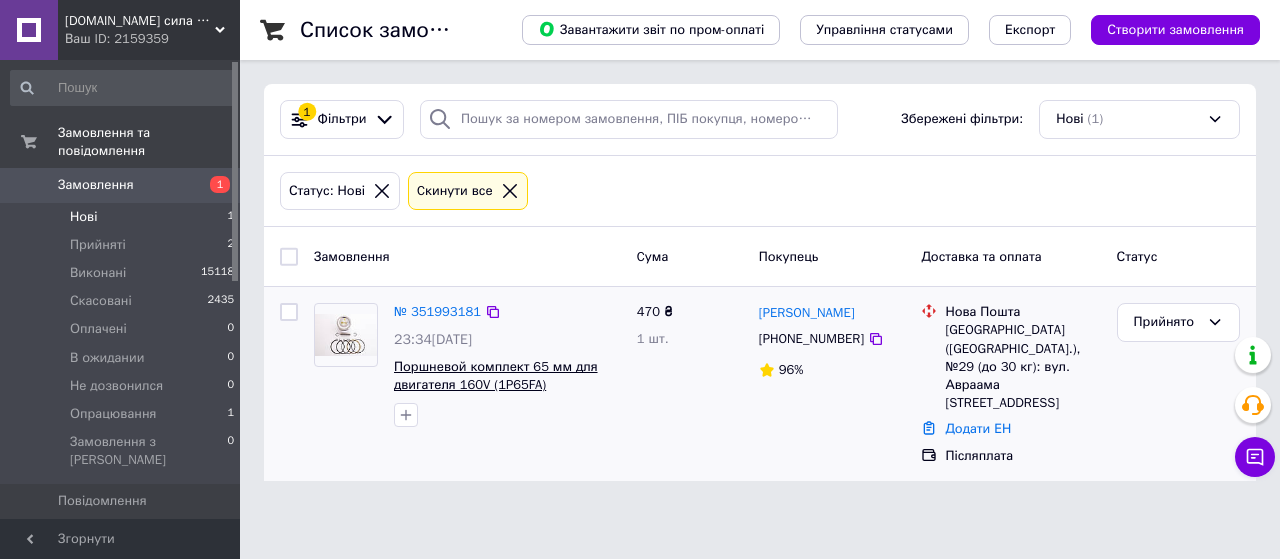 click on "Поршневой комплект 65 мм для двигателя 160V (1P65FA)" at bounding box center (496, 376) 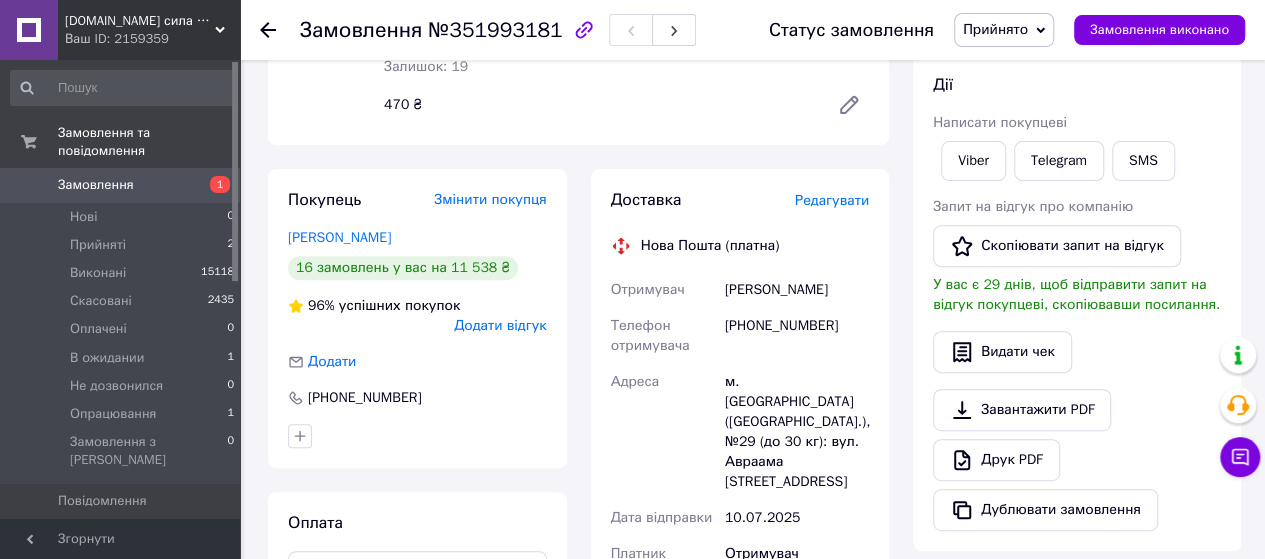 scroll, scrollTop: 400, scrollLeft: 0, axis: vertical 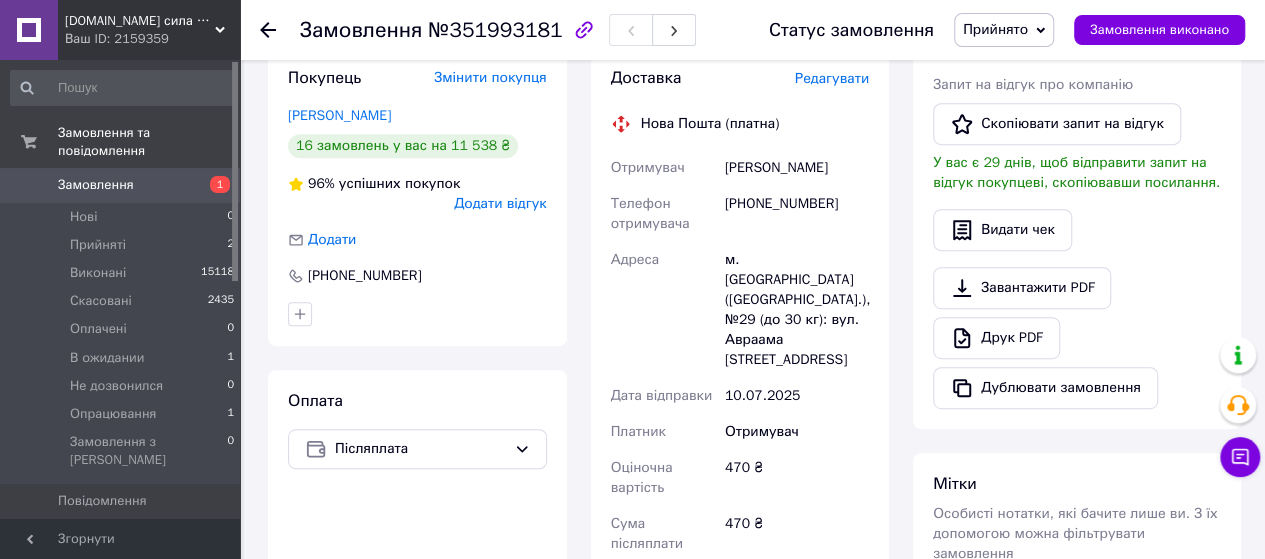 click on "Прийнято" at bounding box center (995, 29) 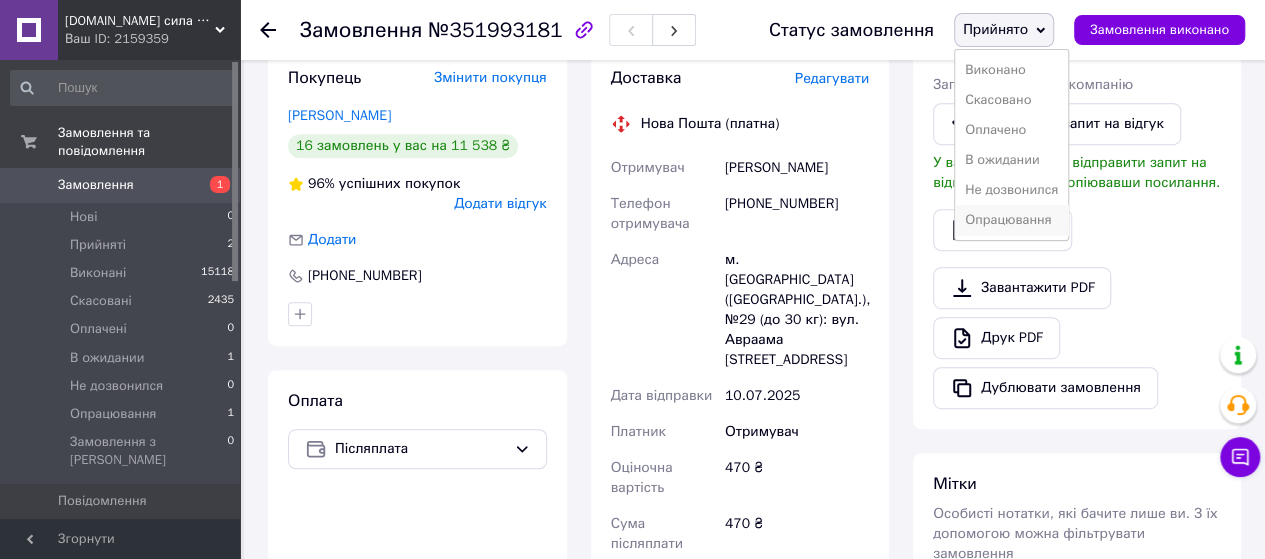 click on "Опрацювання" at bounding box center (1011, 220) 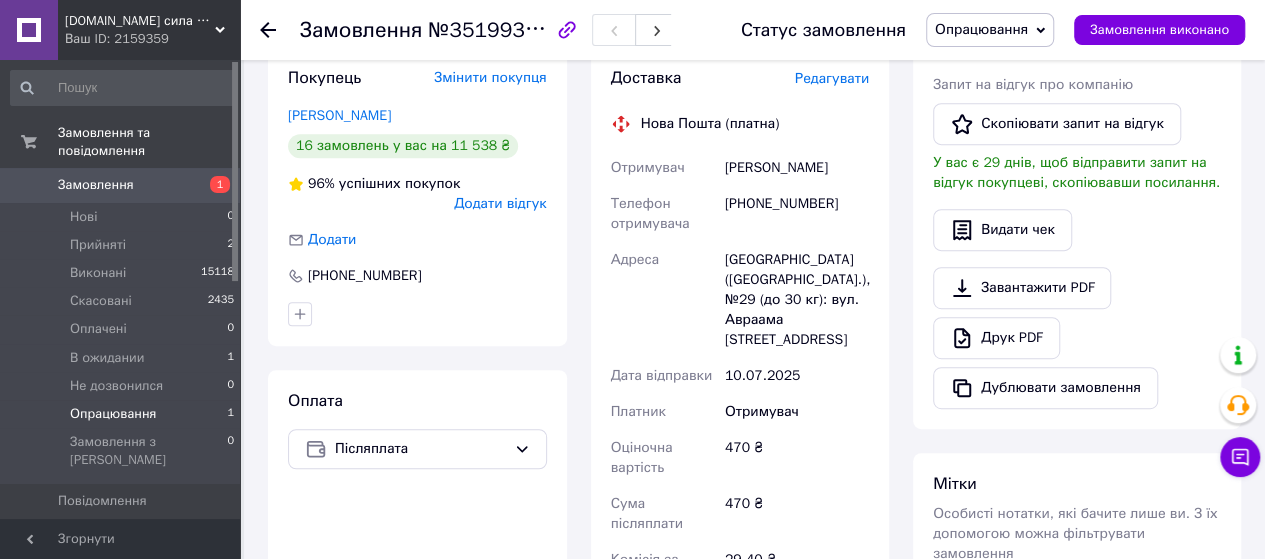 click on "Опрацювання 1" at bounding box center [123, 414] 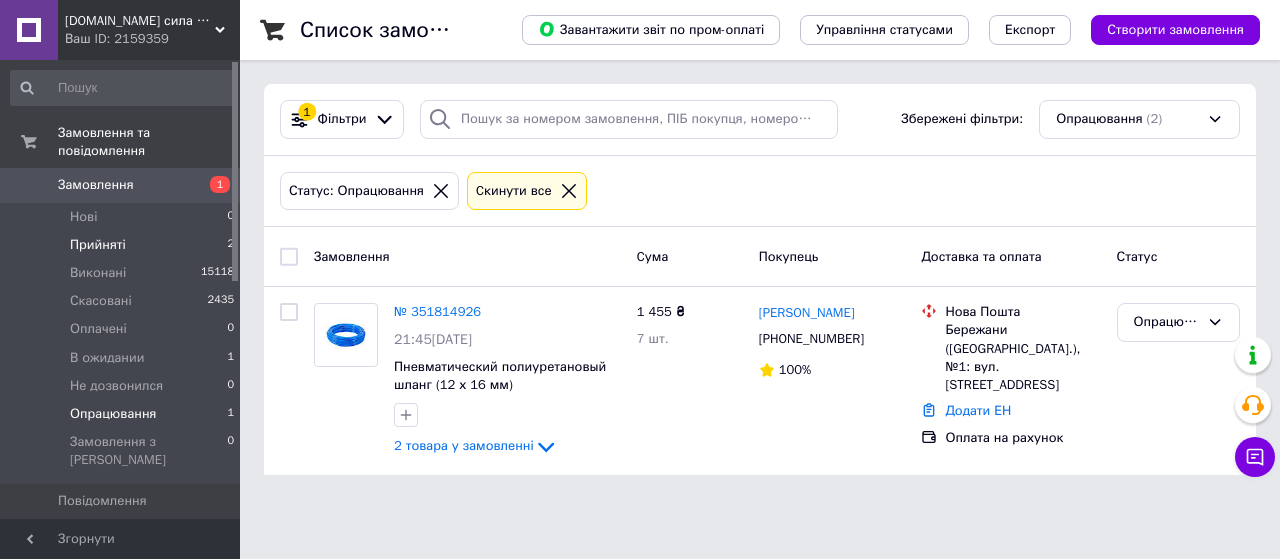 click on "Прийняті 2" at bounding box center [123, 245] 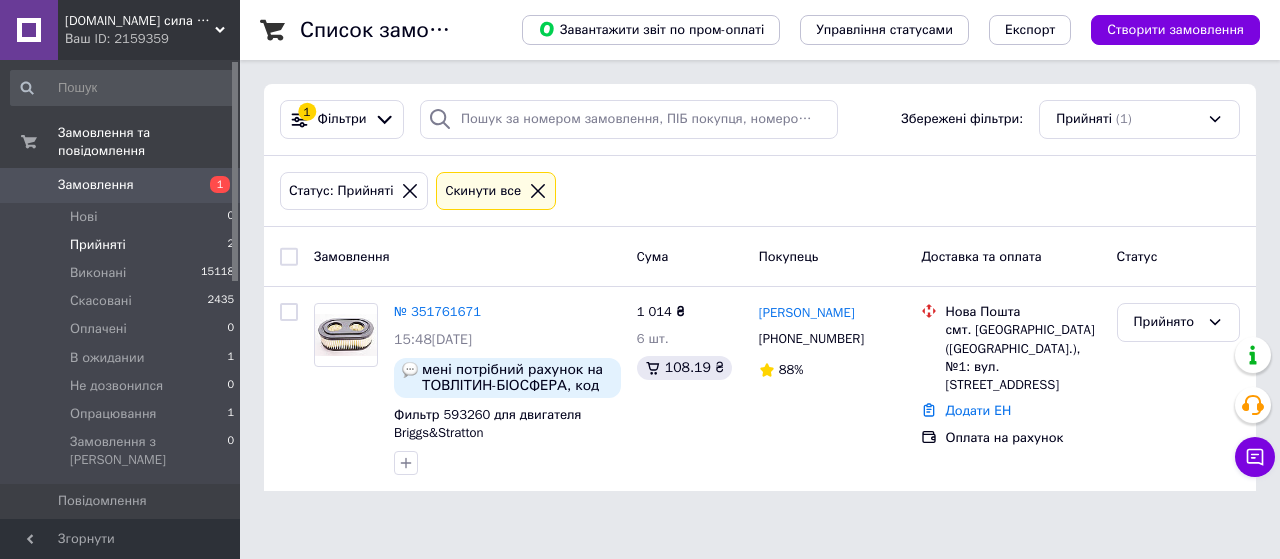 click on "Прийняті 2" at bounding box center [123, 245] 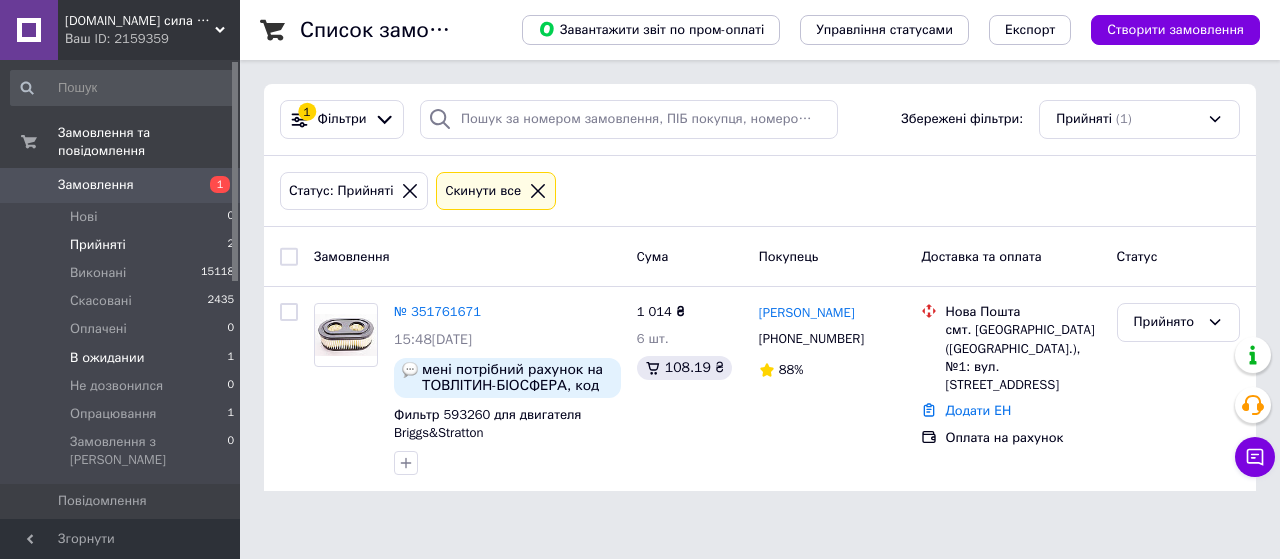 click on "В ожидании 1" at bounding box center (123, 358) 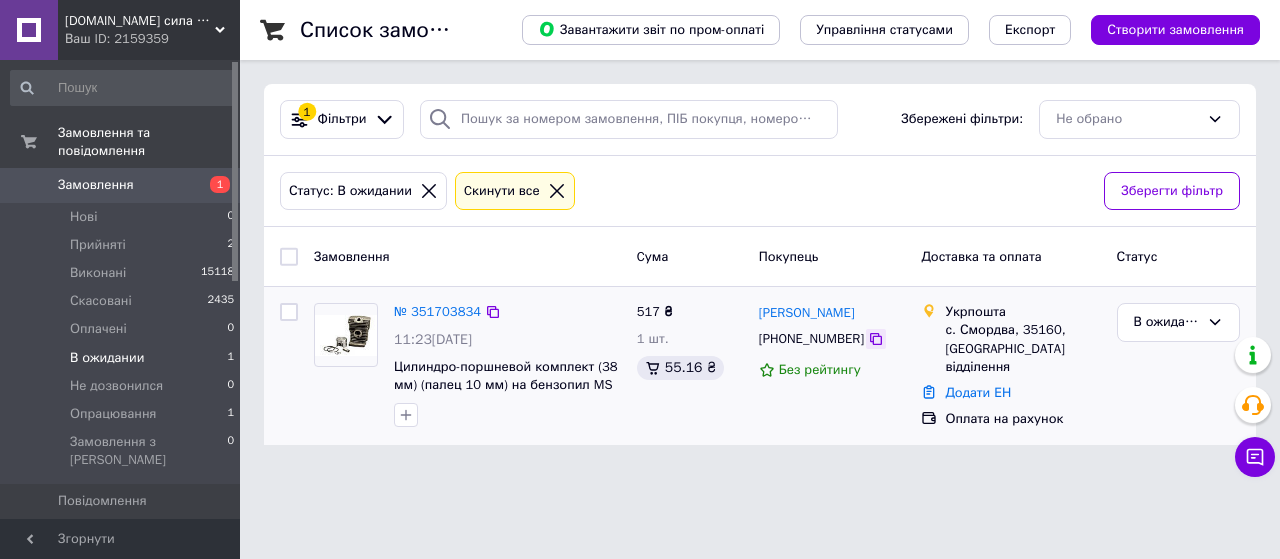 click at bounding box center [876, 339] 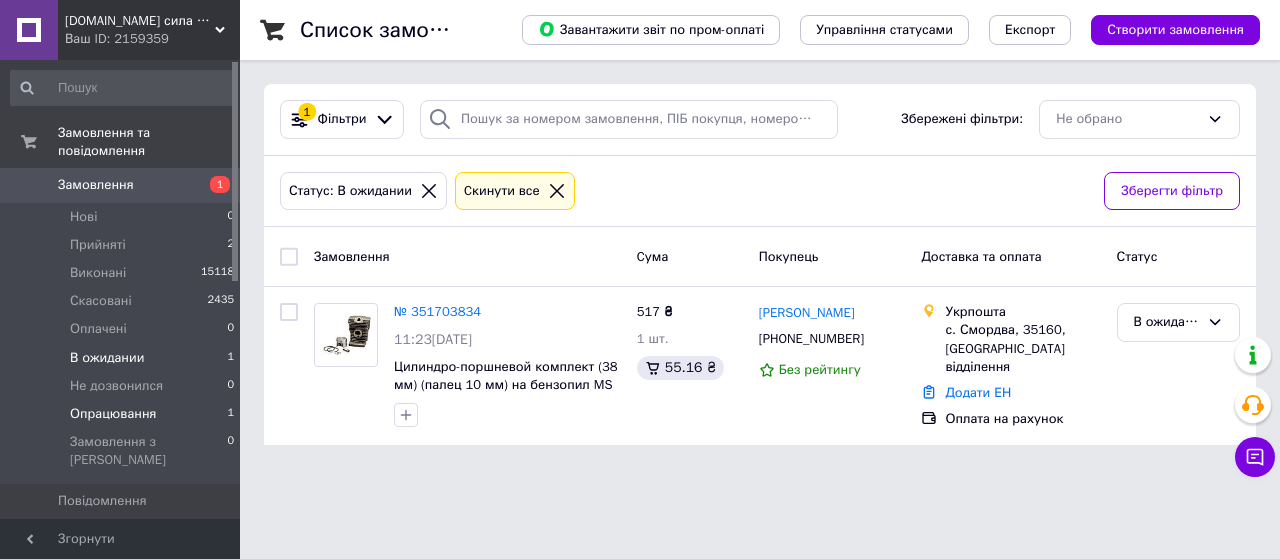 click on "Опрацювання 1" at bounding box center [123, 414] 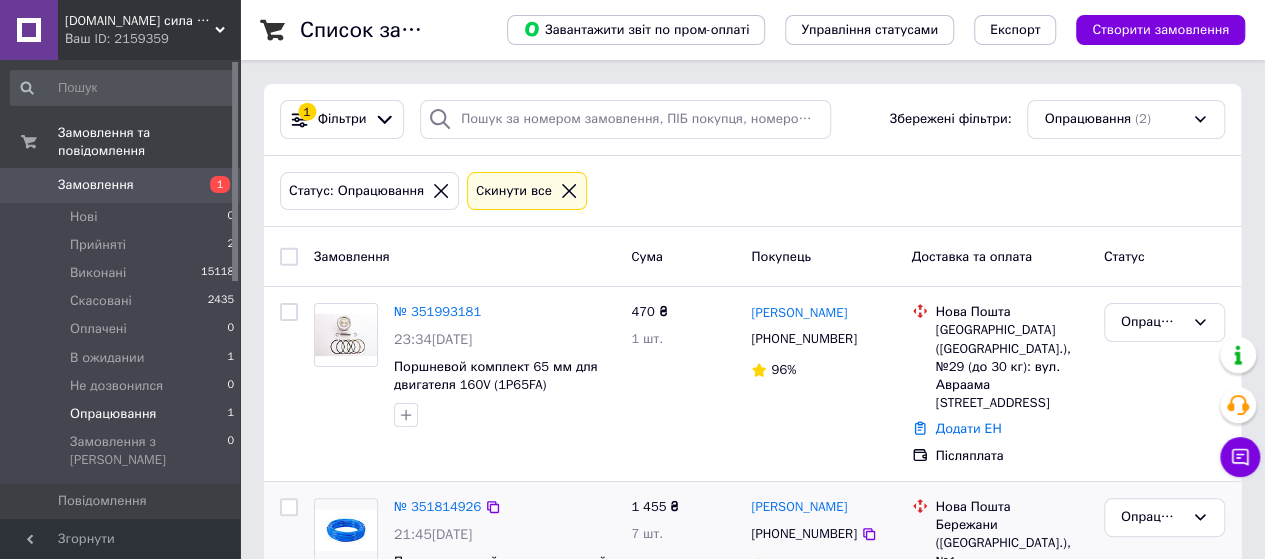 click on "Пневматический полиуретановый шланг (12 х 16 мм)" at bounding box center [500, 571] 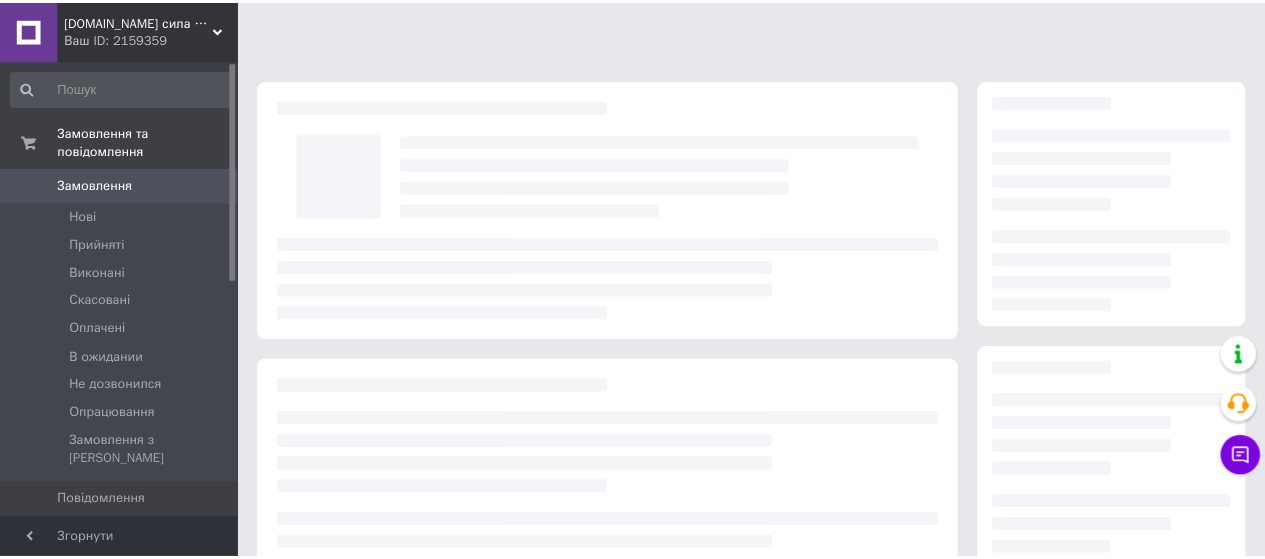 scroll, scrollTop: 0, scrollLeft: 0, axis: both 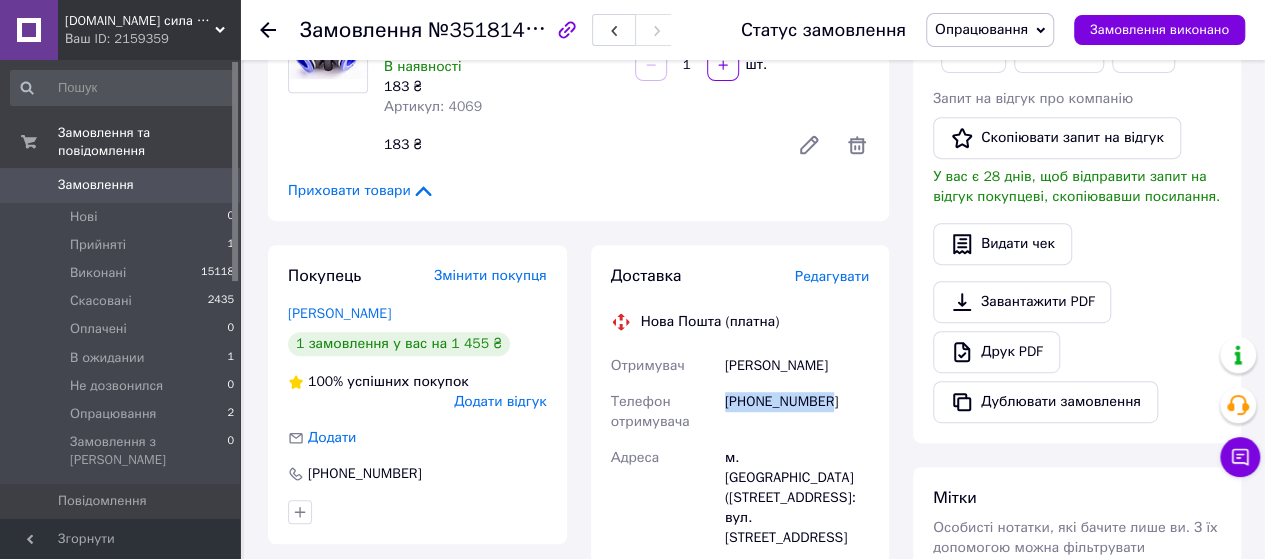 drag, startPoint x: 825, startPoint y: 401, endPoint x: 725, endPoint y: 410, distance: 100.40418 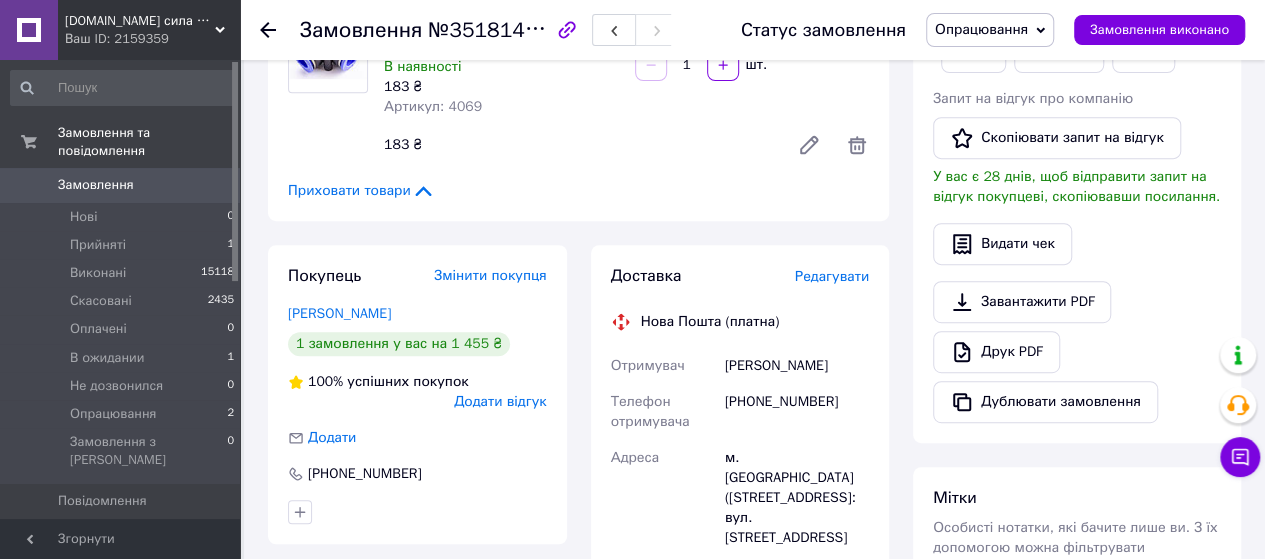 click 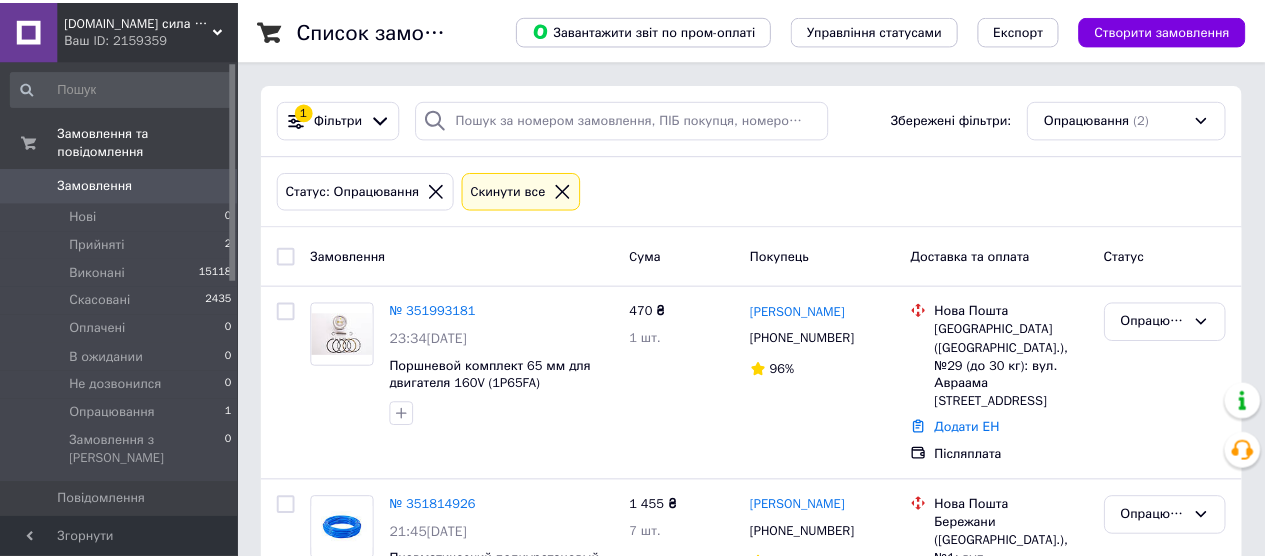 scroll, scrollTop: 0, scrollLeft: 0, axis: both 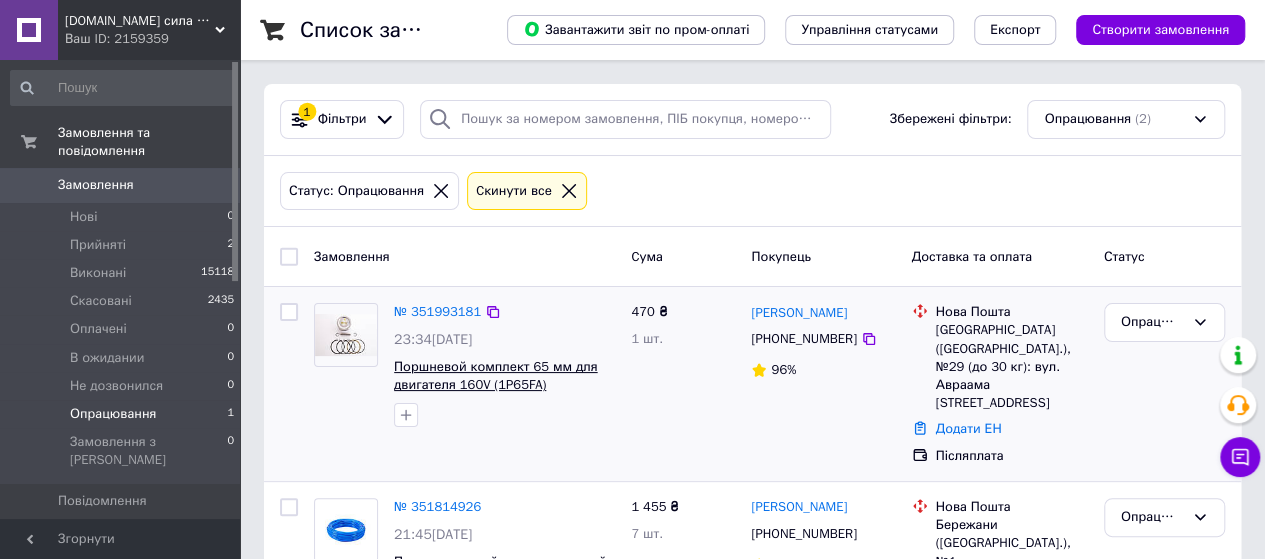 click on "Поршневой комплект 65 мм для двигателя 160V (1P65FA)" at bounding box center [496, 376] 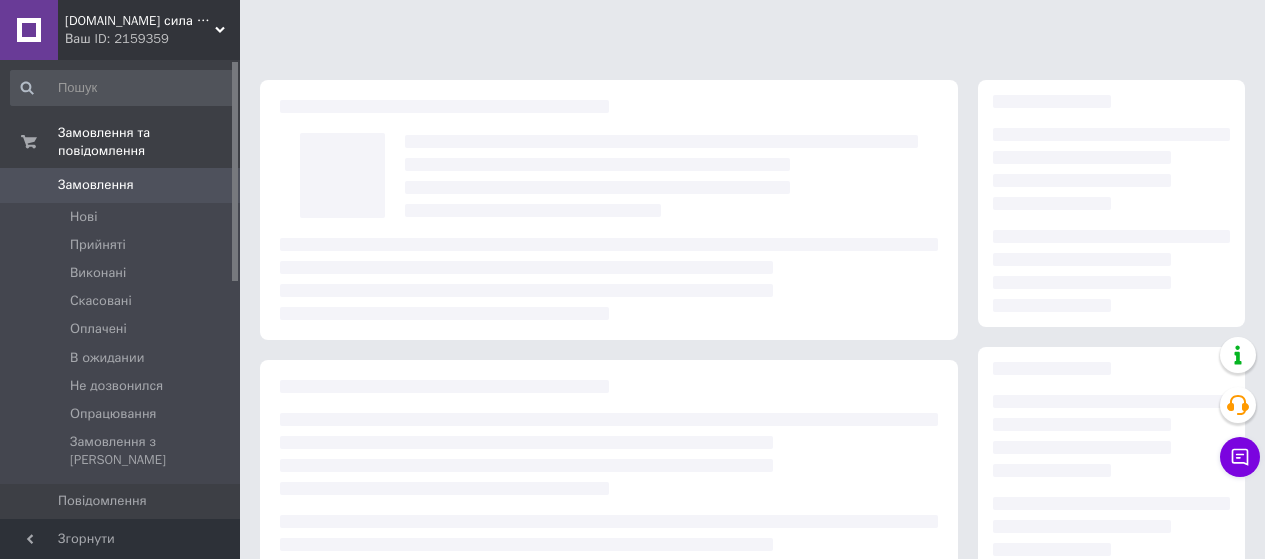 scroll, scrollTop: 0, scrollLeft: 0, axis: both 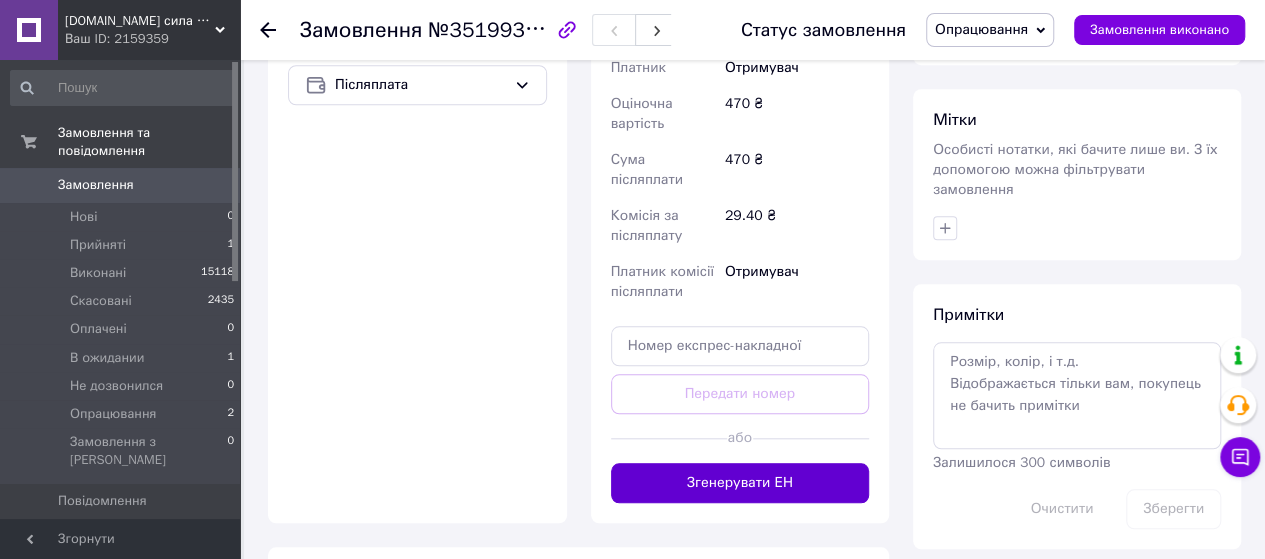 click on "Згенерувати ЕН" at bounding box center [740, 483] 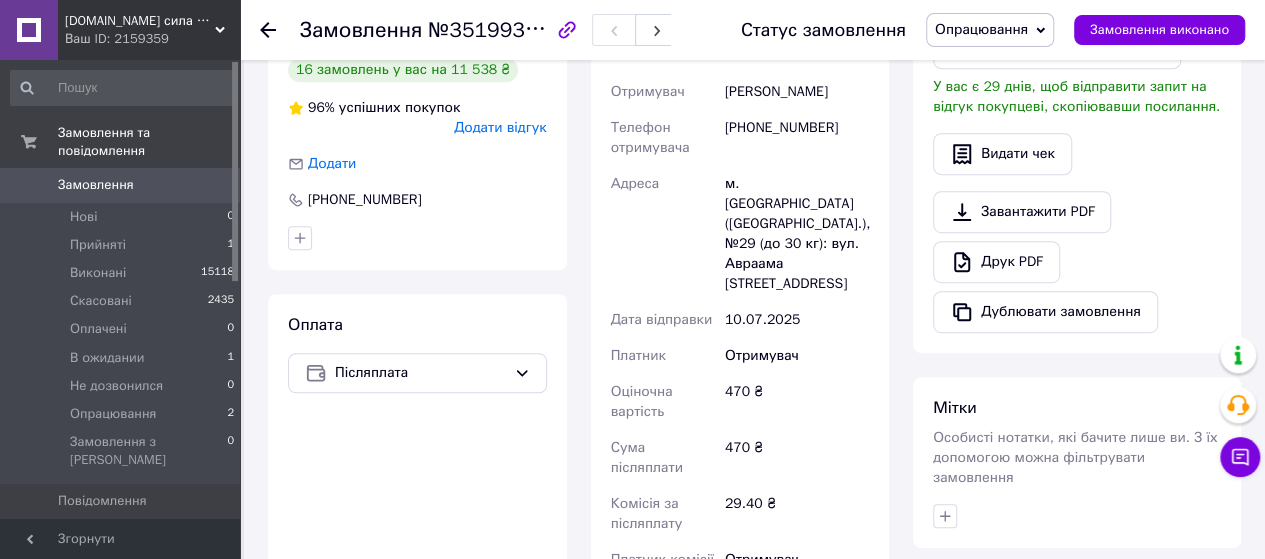 scroll, scrollTop: 381, scrollLeft: 0, axis: vertical 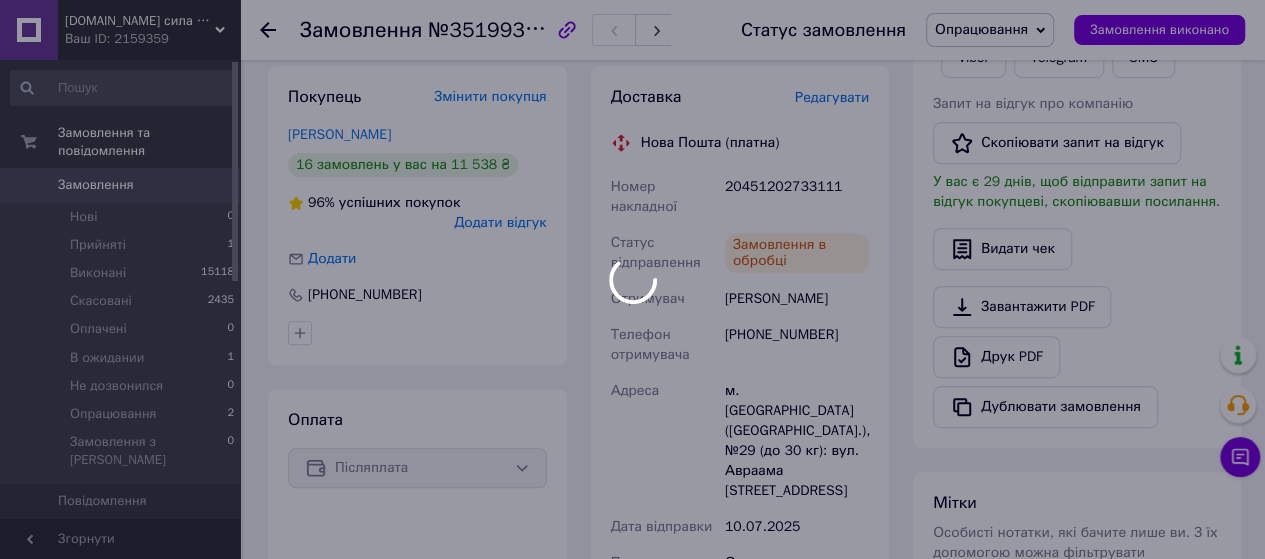 drag, startPoint x: 835, startPoint y: 184, endPoint x: 804, endPoint y: 186, distance: 31.06445 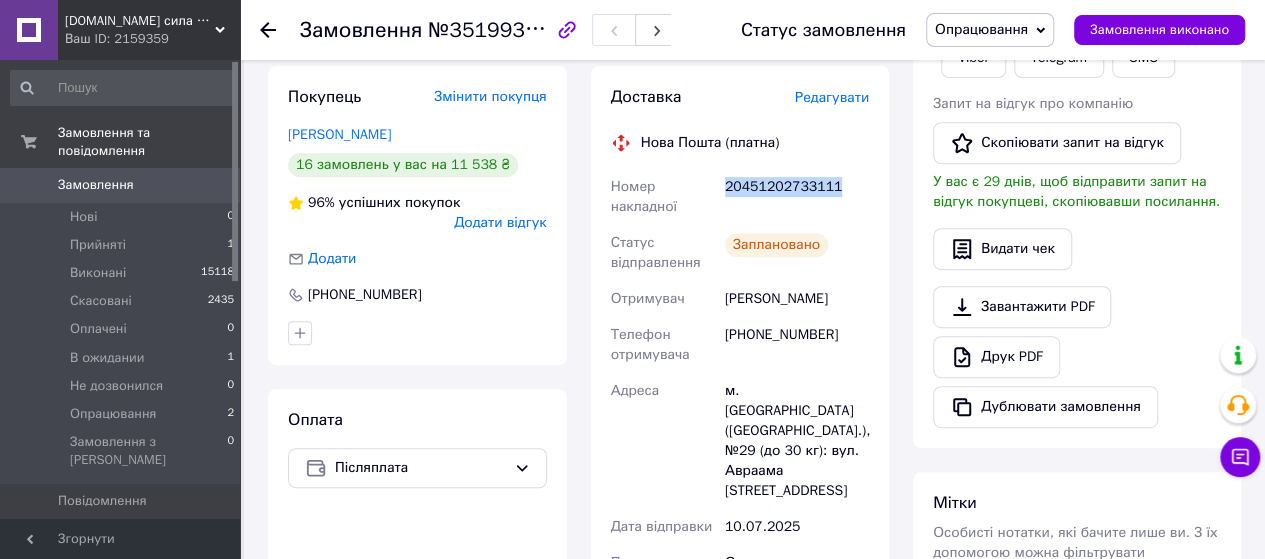 drag, startPoint x: 720, startPoint y: 183, endPoint x: 832, endPoint y: 185, distance: 112.01785 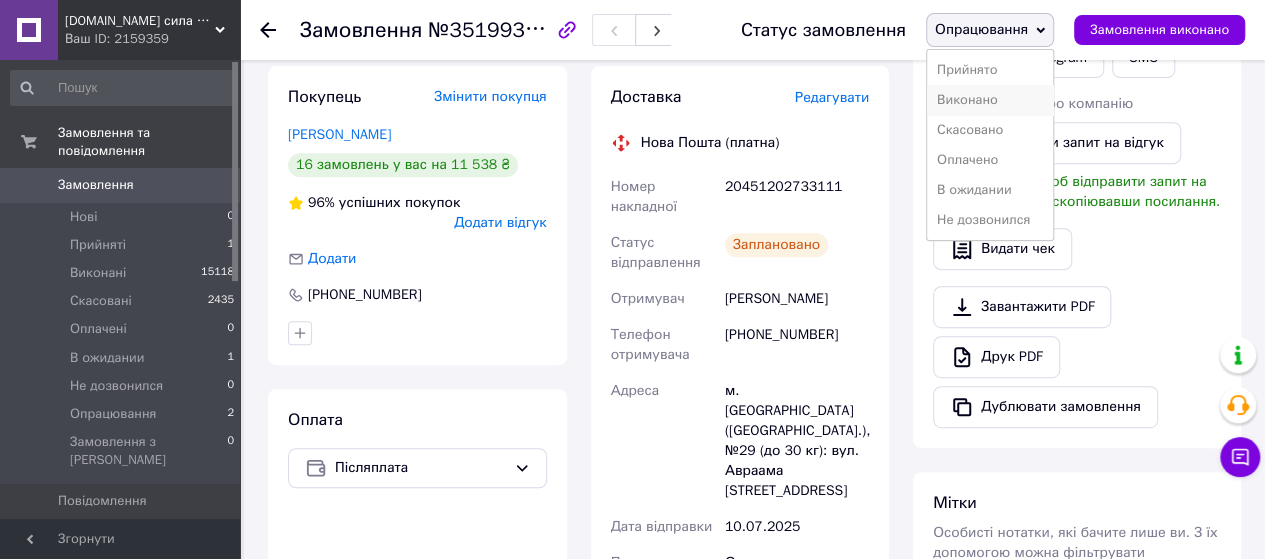 click on "Виконано" at bounding box center [990, 100] 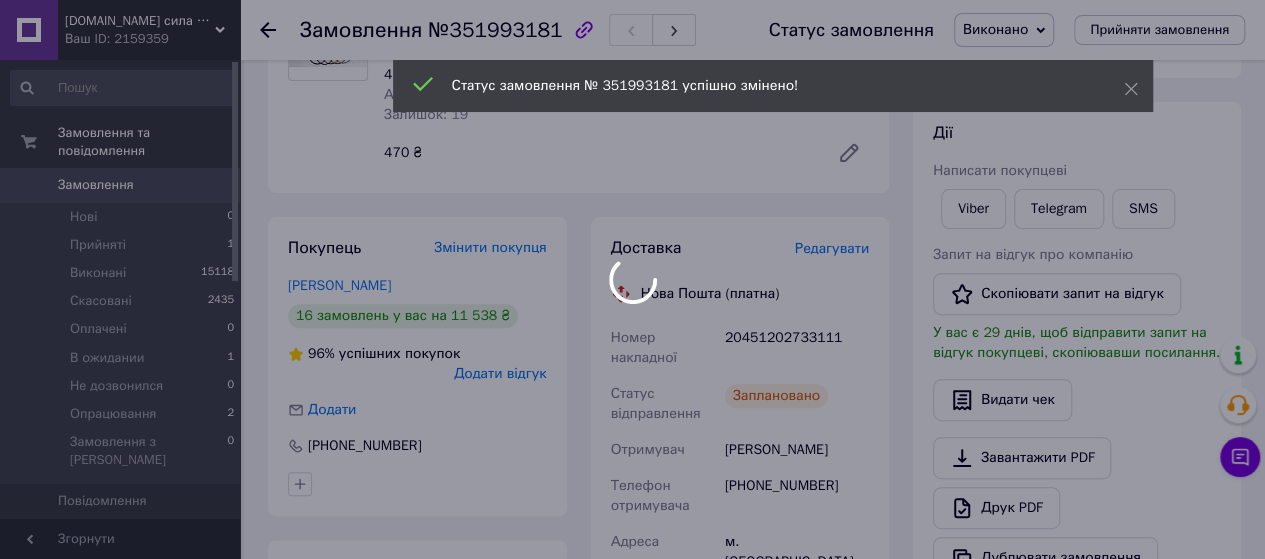 scroll, scrollTop: 209, scrollLeft: 0, axis: vertical 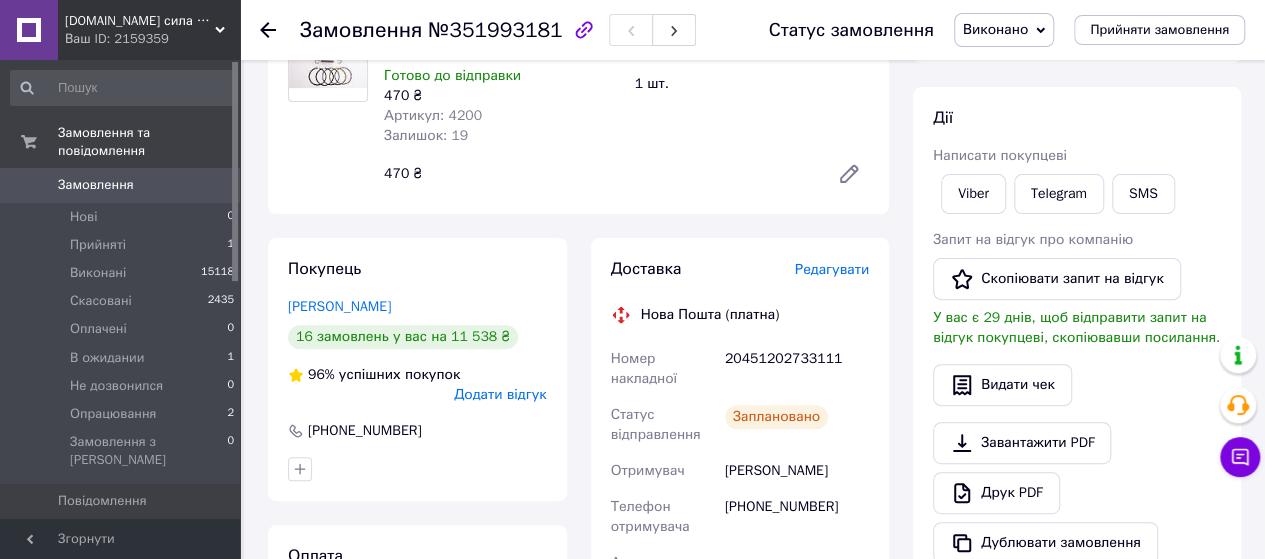 click 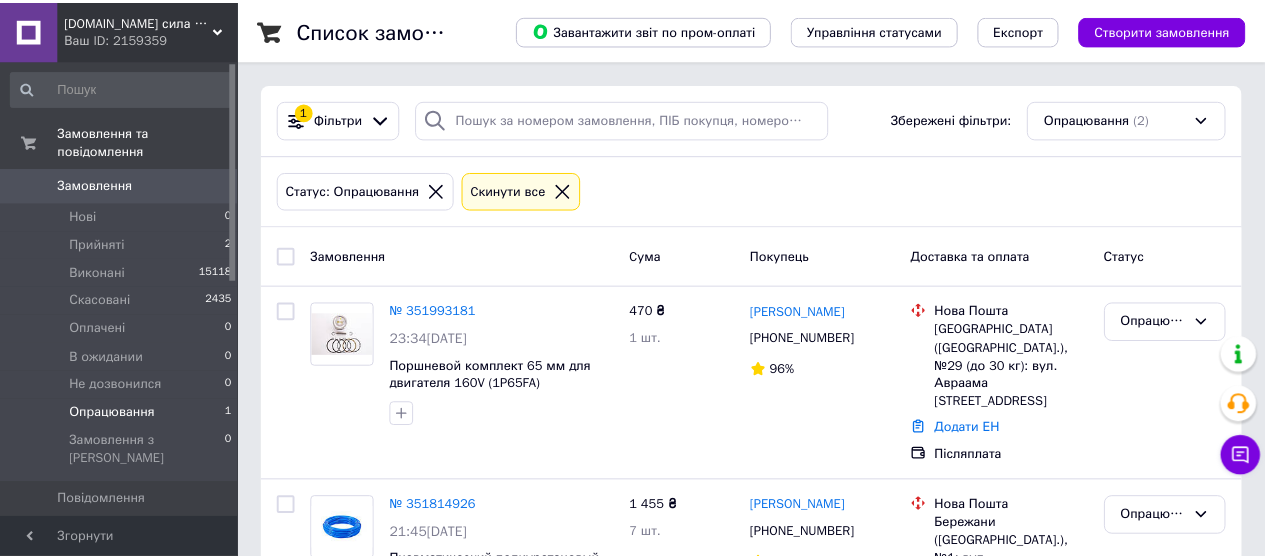 scroll, scrollTop: 0, scrollLeft: 0, axis: both 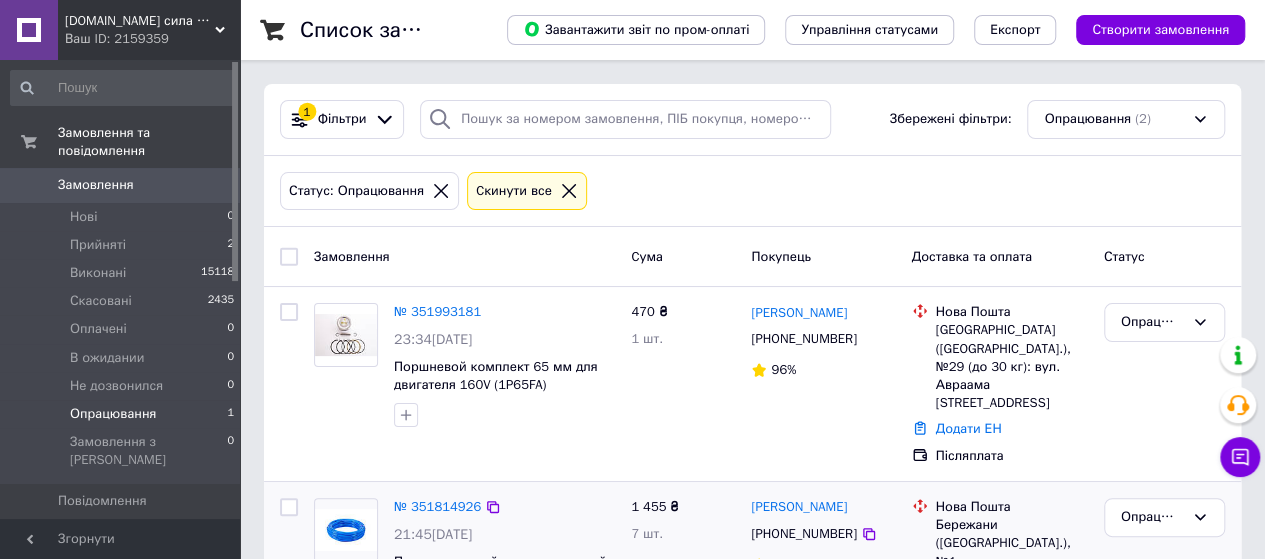 click on "Пневматический полиуретановый шланг (12 х 16 мм)" at bounding box center (500, 571) 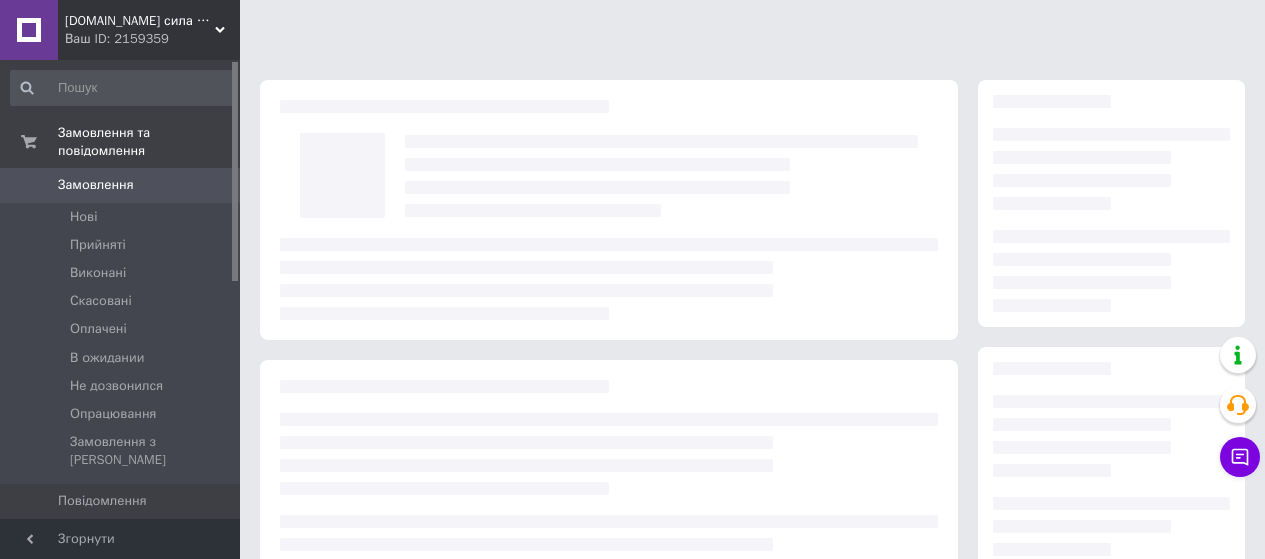 scroll, scrollTop: 0, scrollLeft: 0, axis: both 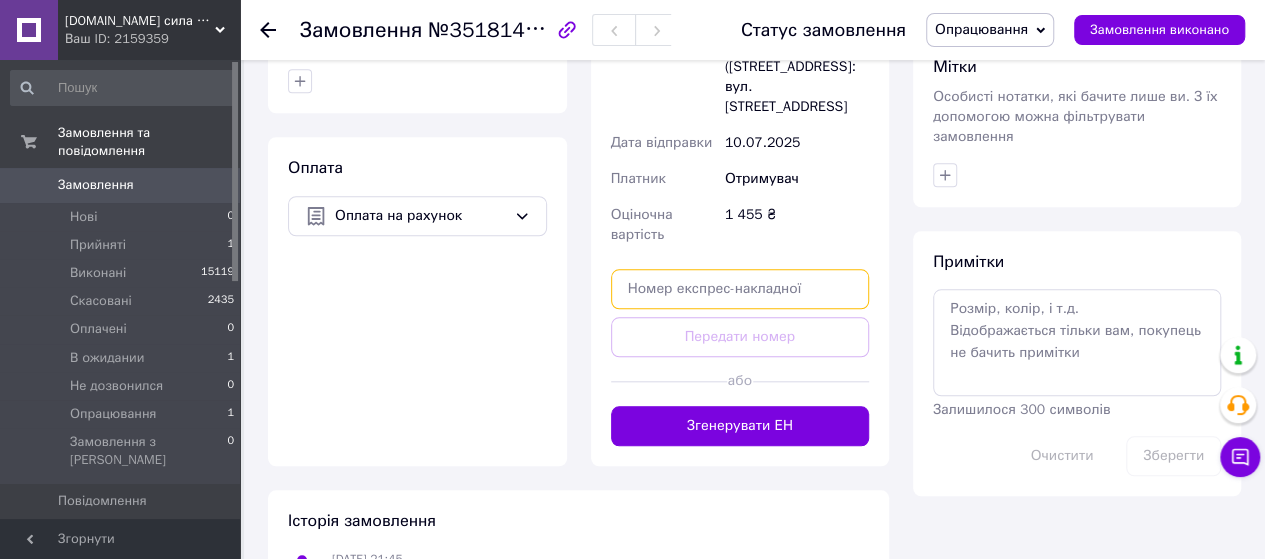 click at bounding box center (740, 289) 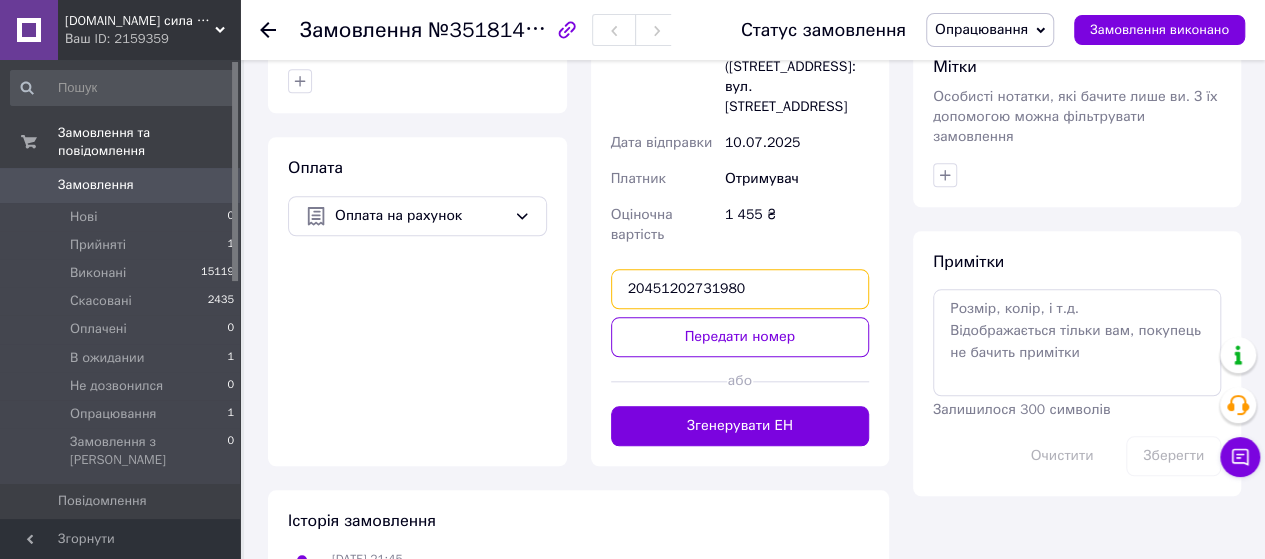 type on "20451202731980" 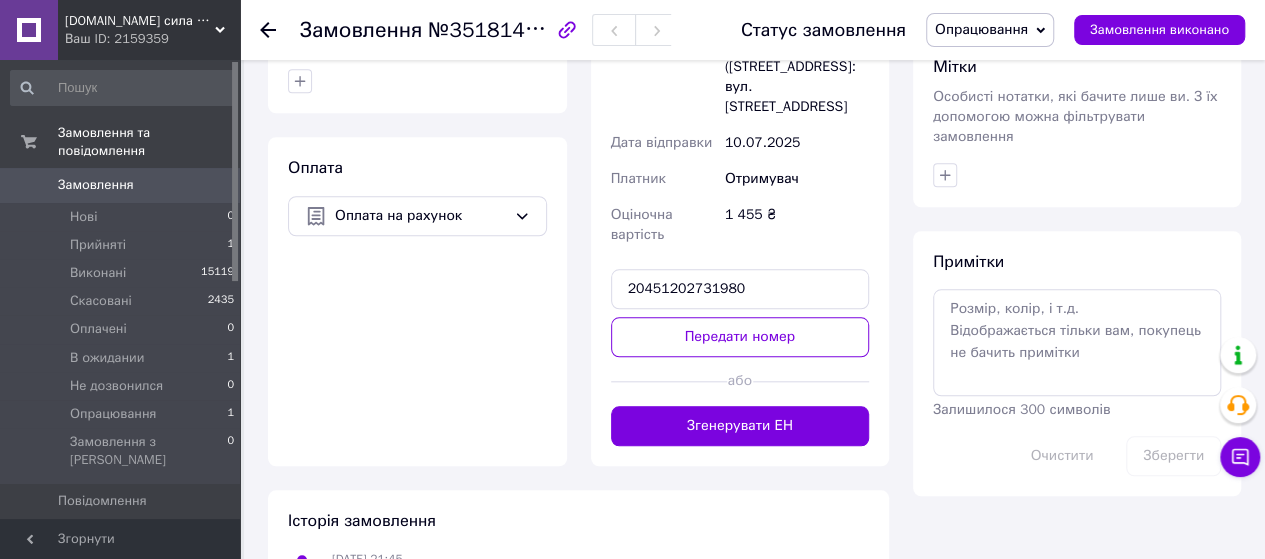 click on "Доставка Редагувати Нова Пошта (платна) Отримувач Левчук Олександр Телефон отримувача +380972182638 Адреса м. Бережани (Тернопільська обл.), №1: вул. Привокзальна, 1 Дата відправки 10.07.2025 Платник Отримувач Оціночна вартість 1 455 ₴ 20451202731980 Передати номер або Згенерувати ЕН" at bounding box center [740, 140] 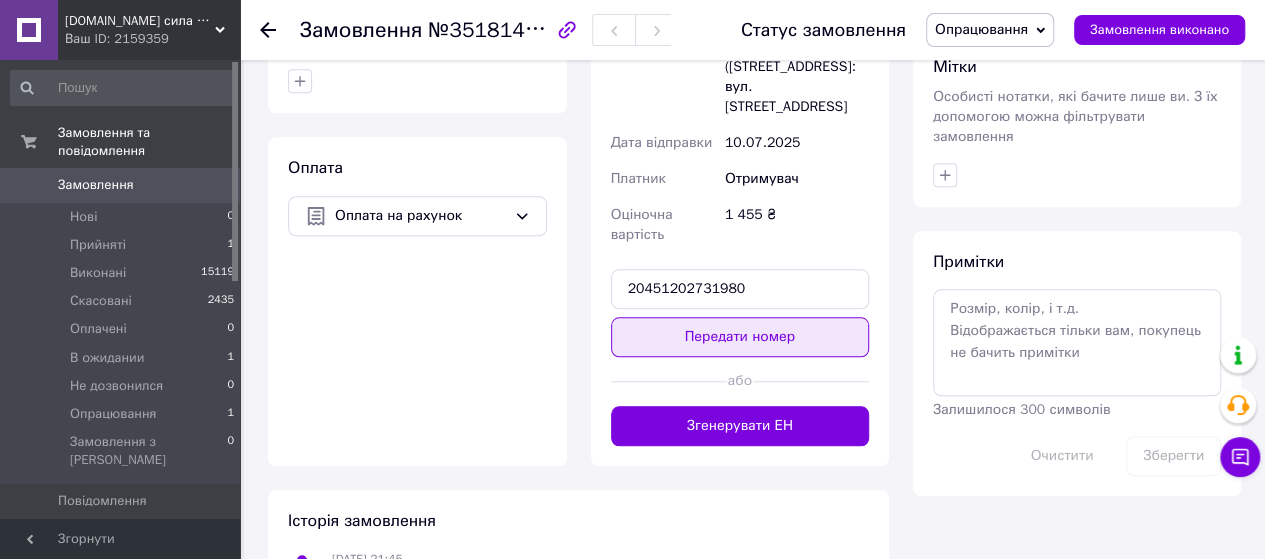 click on "Передати номер" at bounding box center (740, 337) 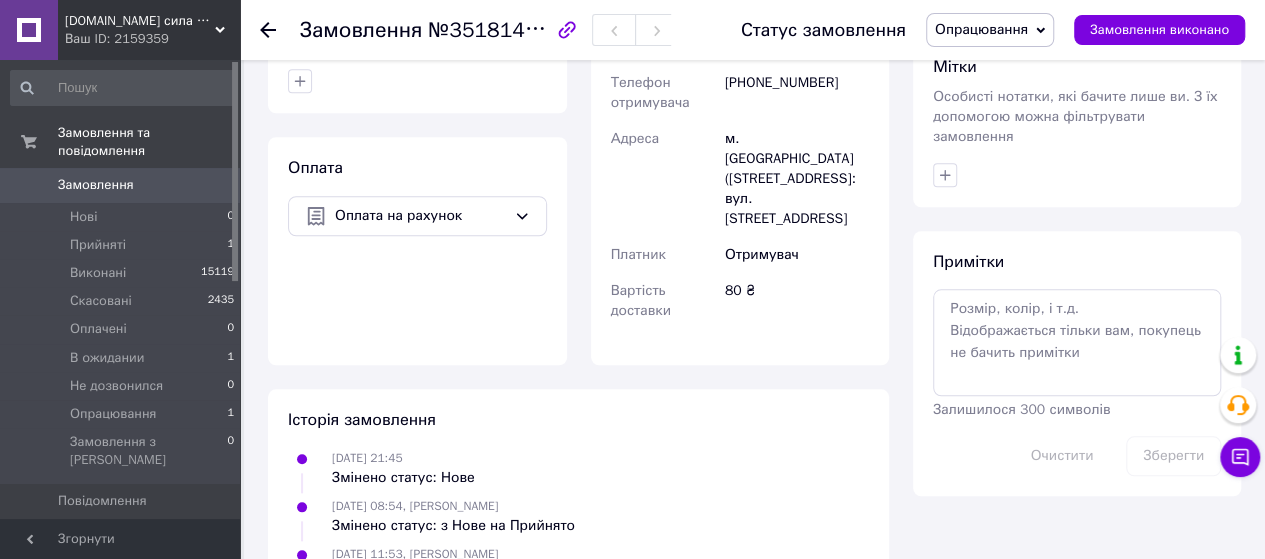 click on "Опрацювання" at bounding box center (981, 29) 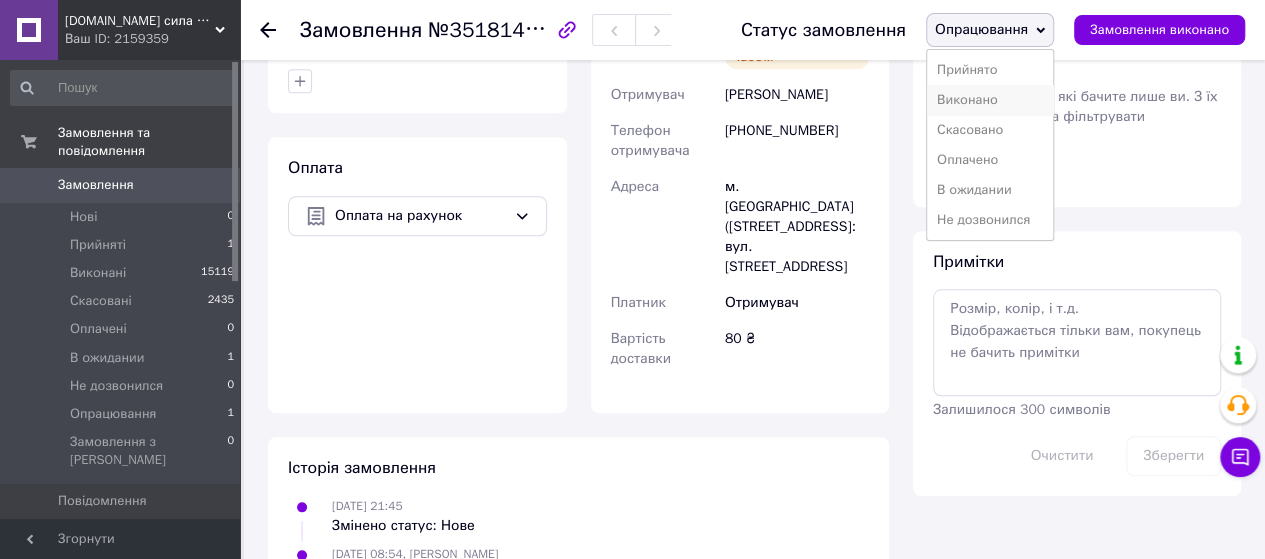 click on "Виконано" at bounding box center (990, 100) 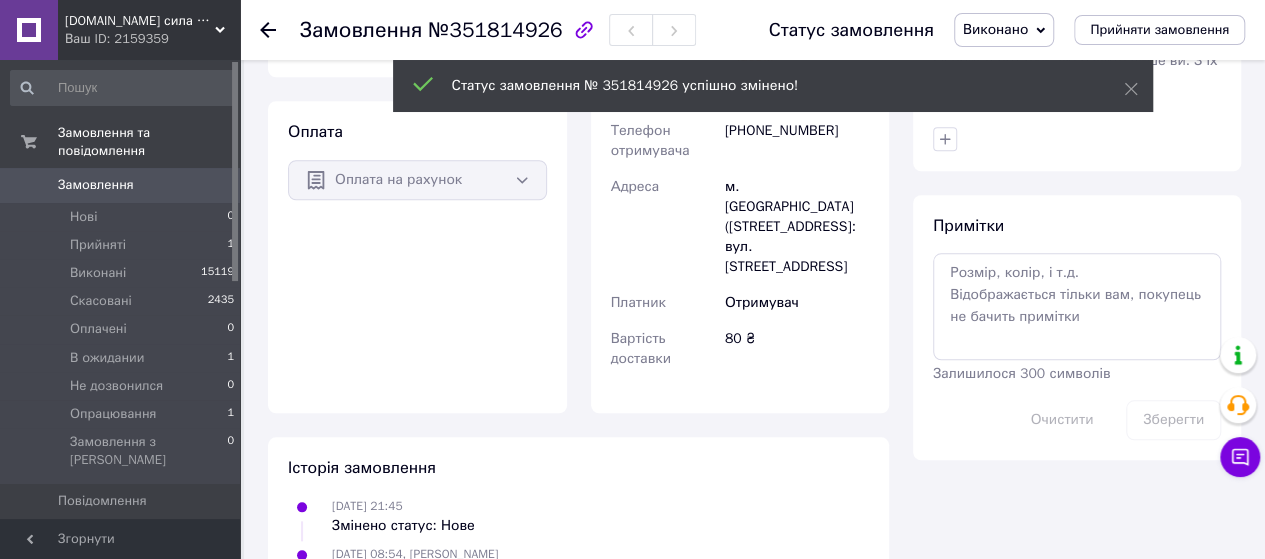 scroll, scrollTop: 781, scrollLeft: 0, axis: vertical 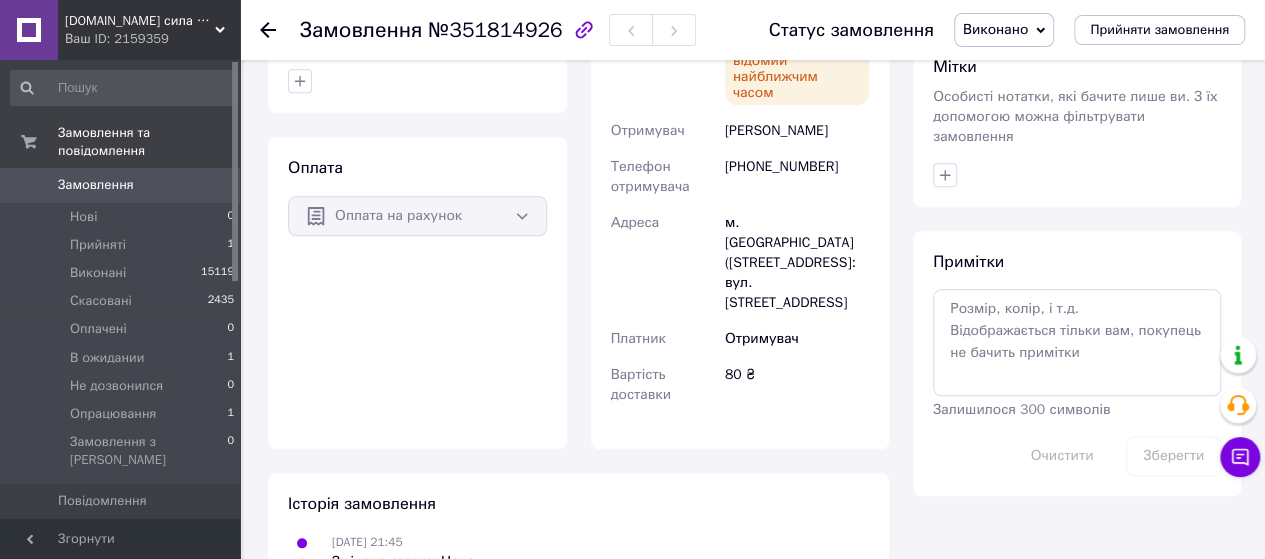 click 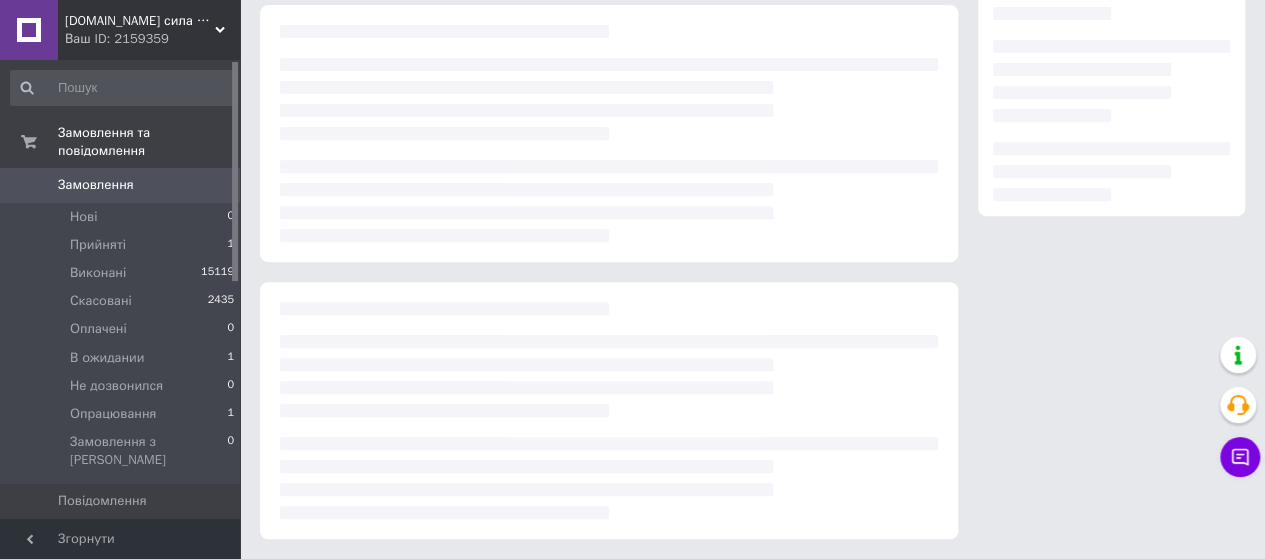 scroll, scrollTop: 354, scrollLeft: 0, axis: vertical 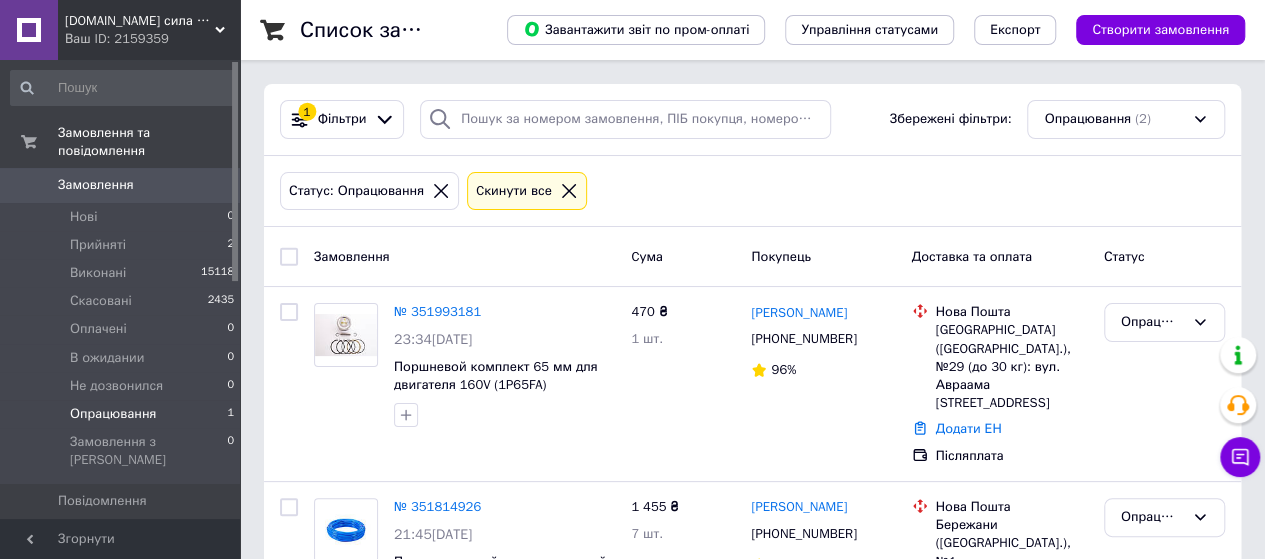 click 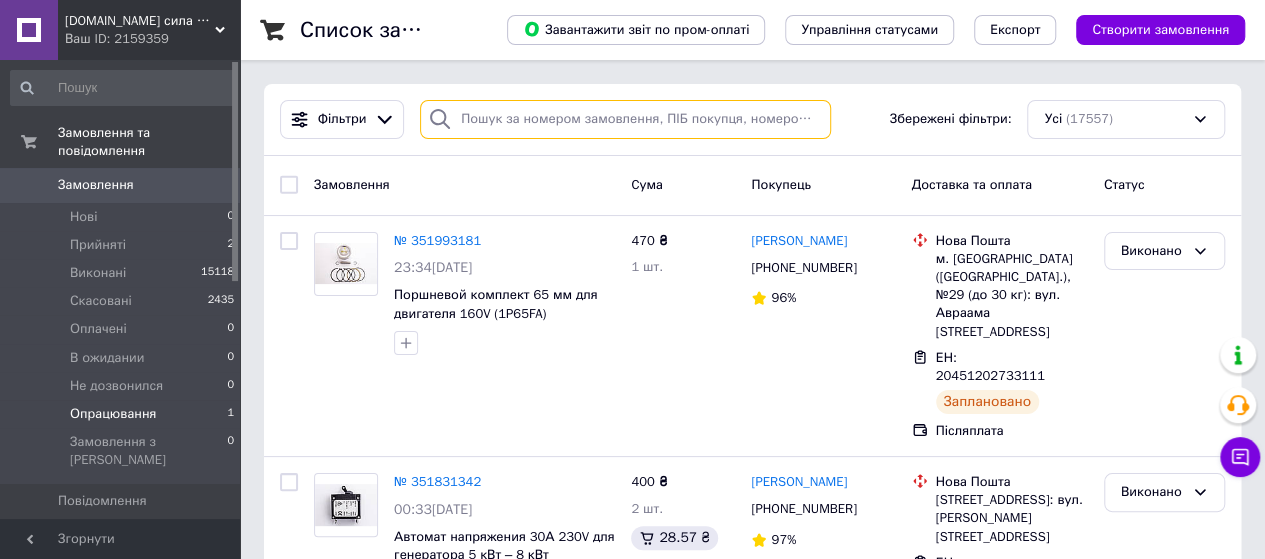 click at bounding box center (625, 119) 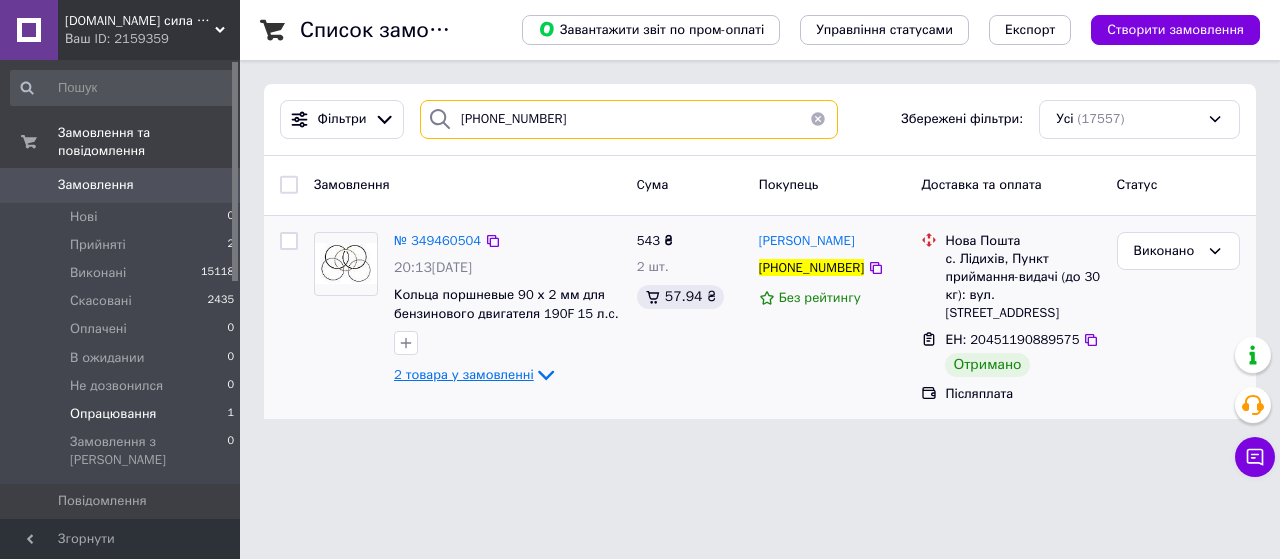 type on "[PHONE_NUMBER]" 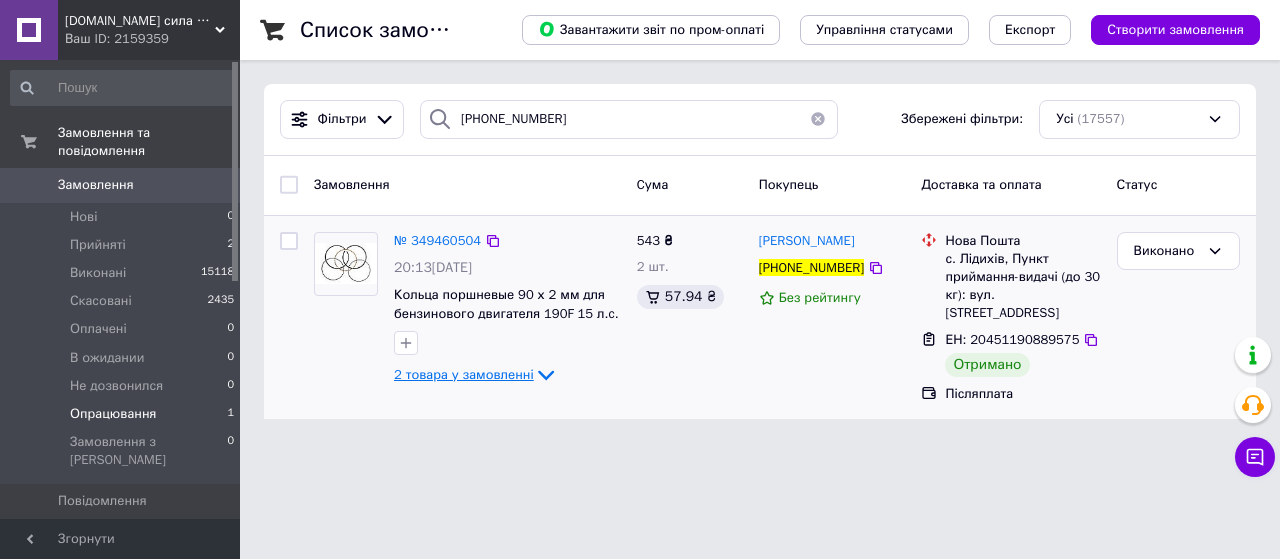 click 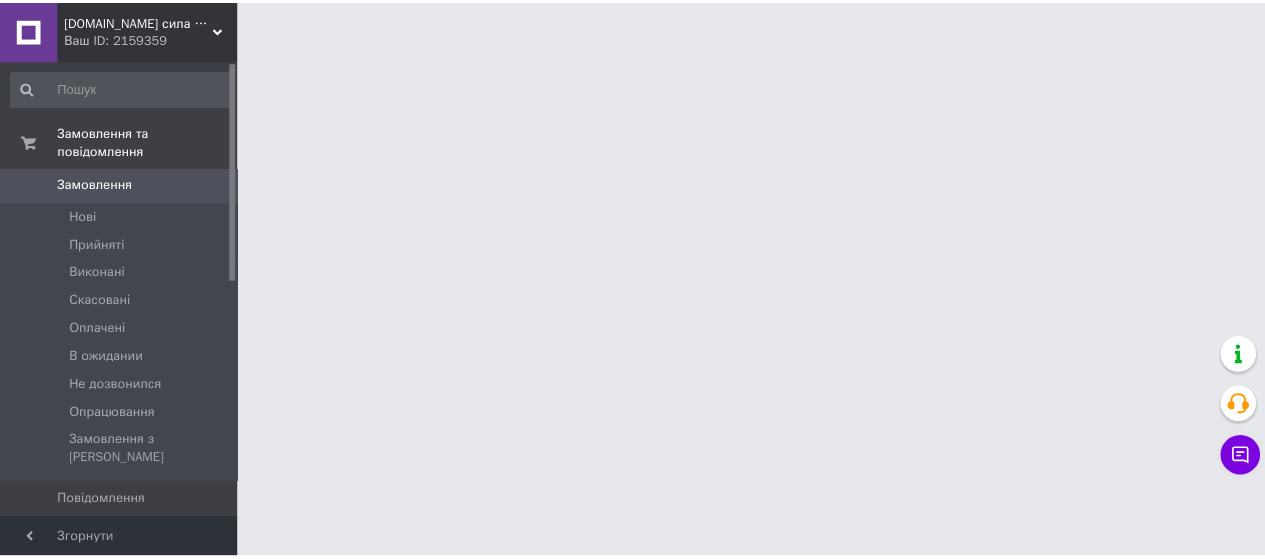 scroll, scrollTop: 0, scrollLeft: 0, axis: both 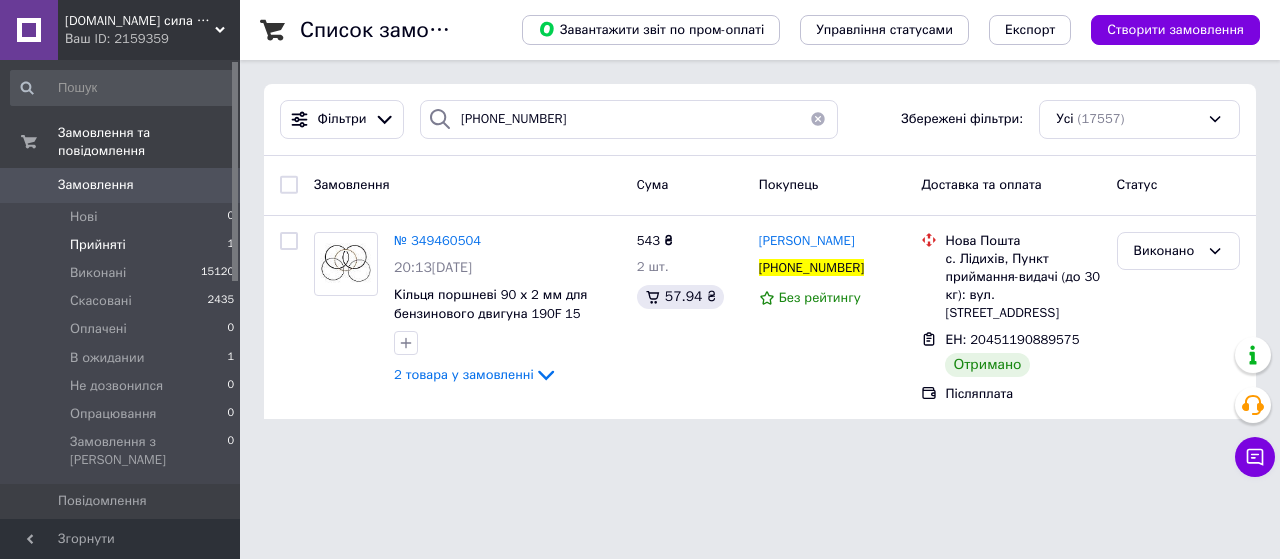 click on "Прийняті 1" at bounding box center [123, 245] 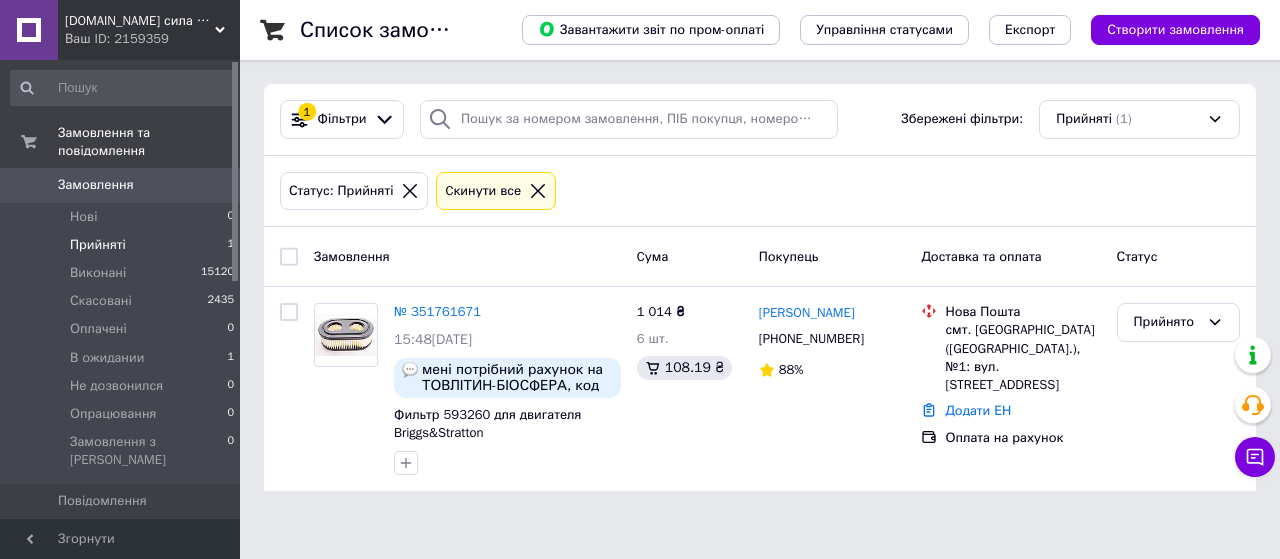 click on "Статус: Прийняті" at bounding box center (354, 191) 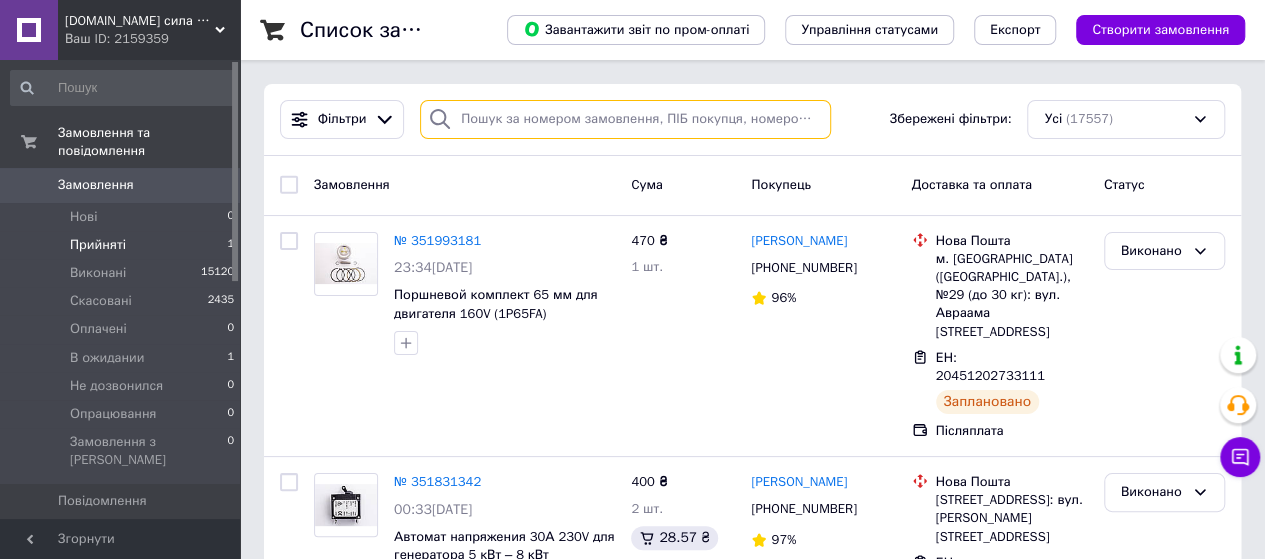 click at bounding box center [625, 119] 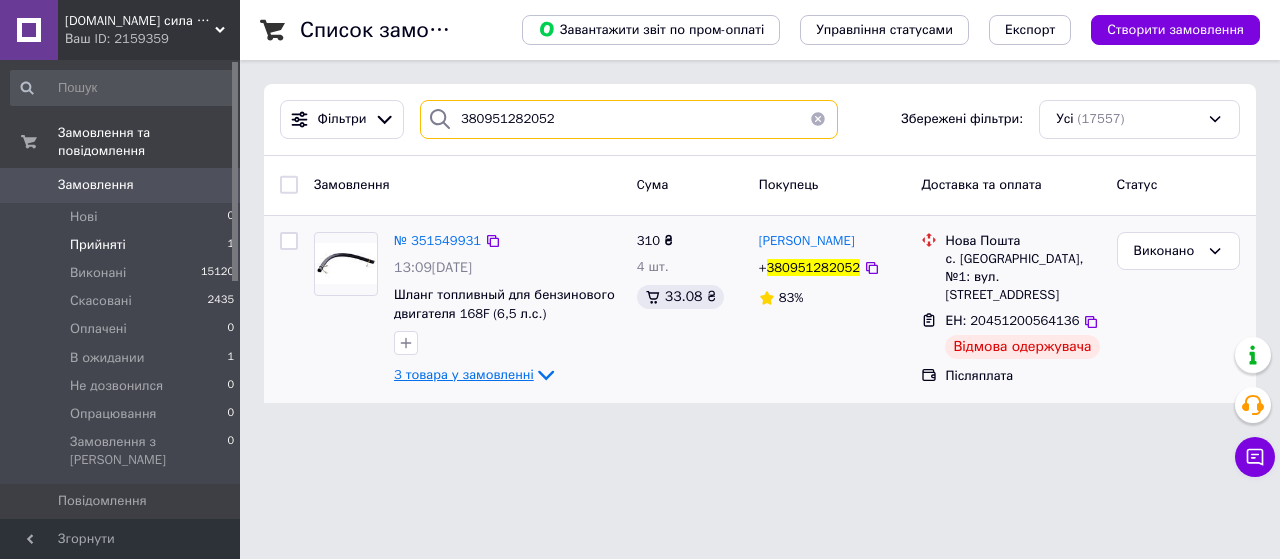 type on "380951282052" 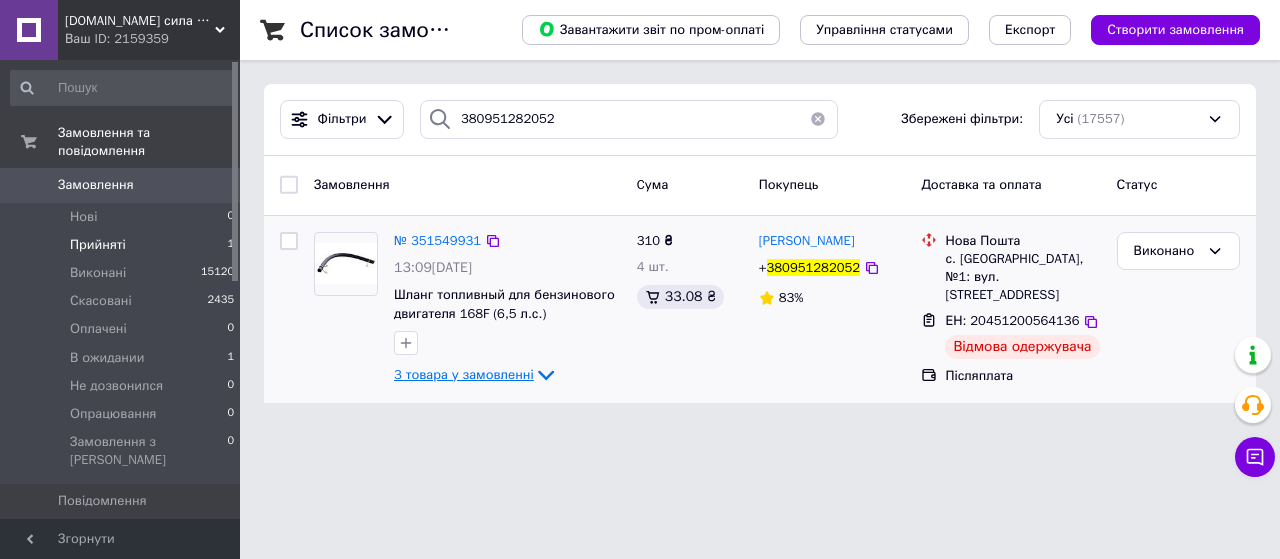 click on "3 товара у замовленні" at bounding box center (464, 374) 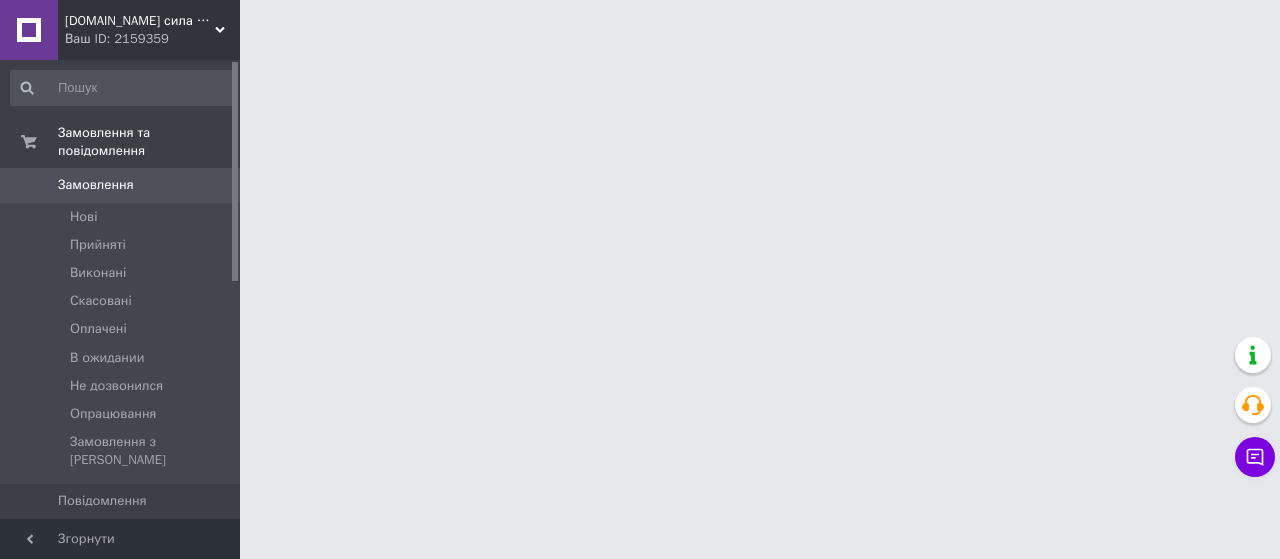 scroll, scrollTop: 0, scrollLeft: 0, axis: both 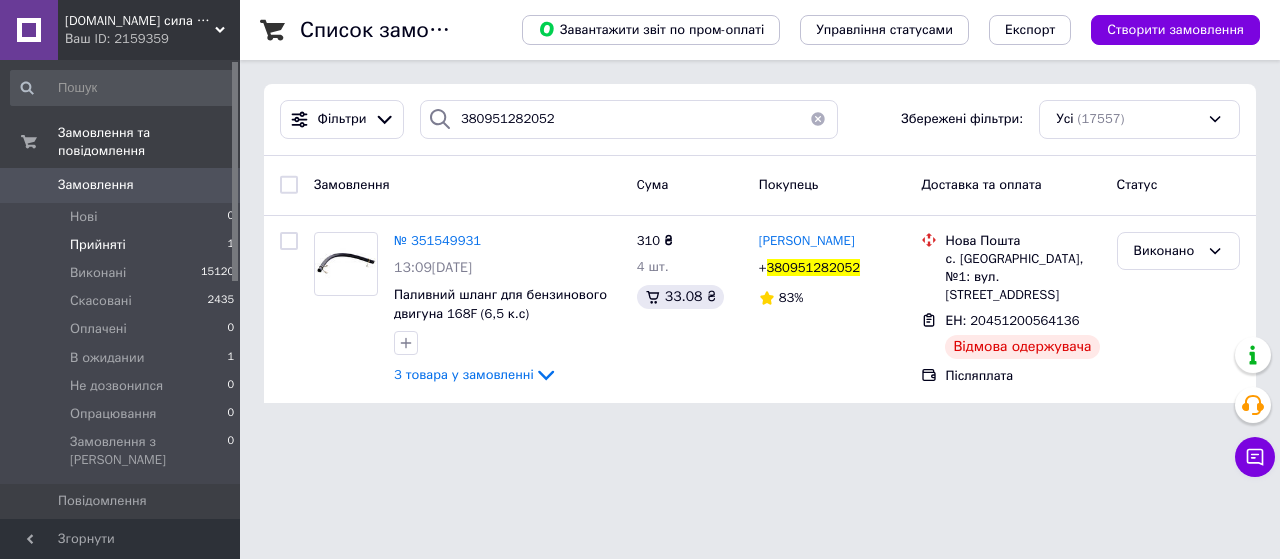 click on "Прийняті" at bounding box center (98, 245) 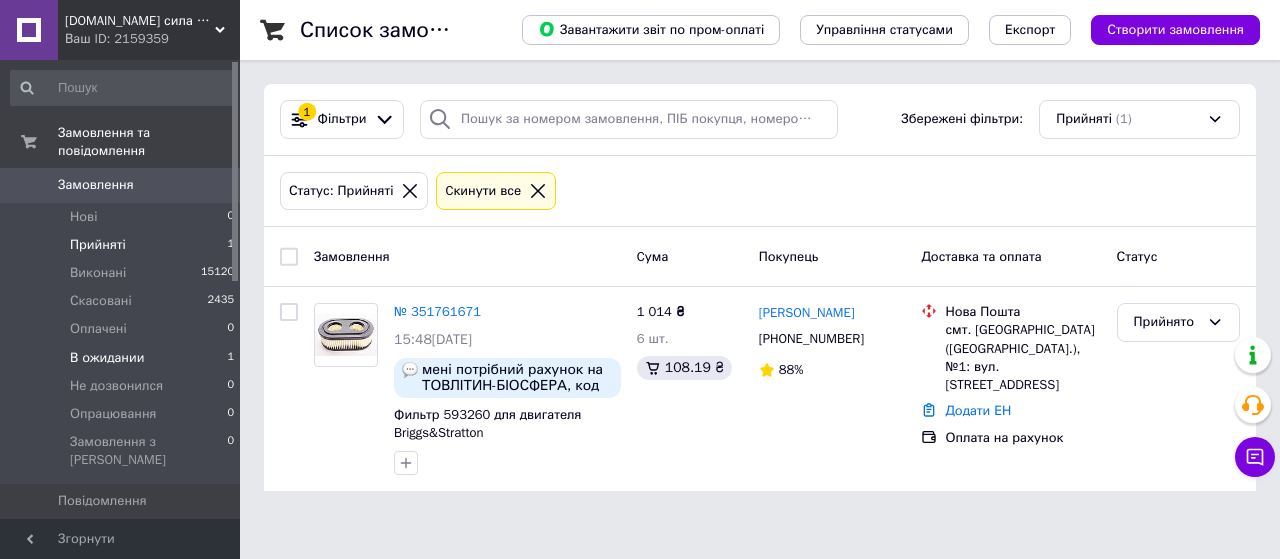 click on "В ожидании 1" at bounding box center (123, 358) 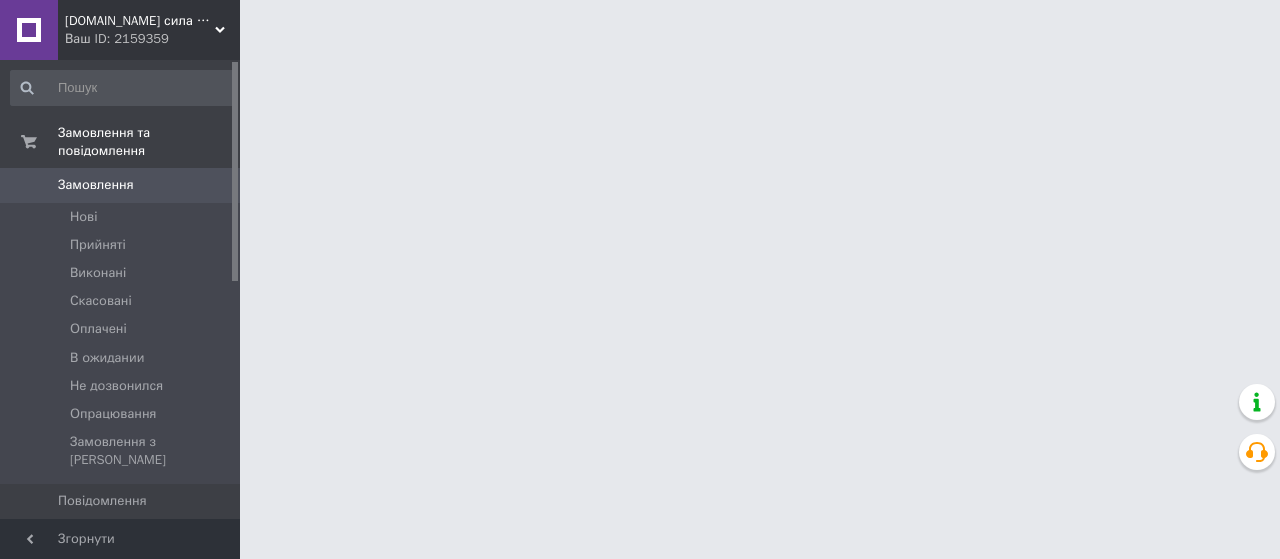 scroll, scrollTop: 0, scrollLeft: 0, axis: both 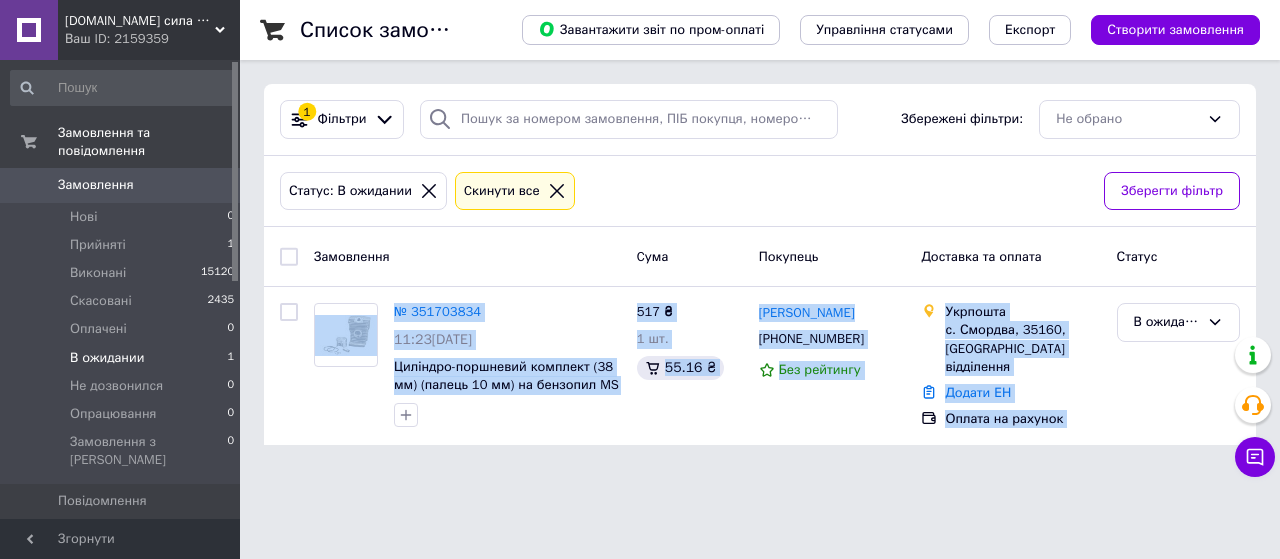 drag, startPoint x: 1279, startPoint y: 238, endPoint x: 1279, endPoint y: 307, distance: 69 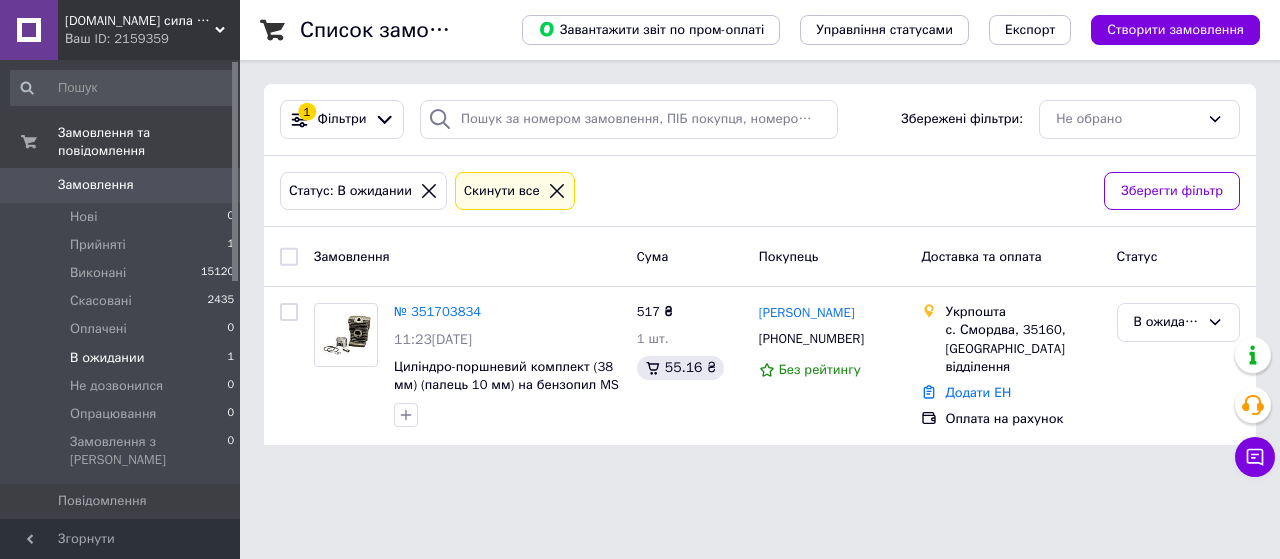 click on "OPTOBAZA.COM.UA сила в кожній деталі Ваш ID: 2159359 Сайт OPTOBAZA.COM.UA сила в кожній детал... Кабінет покупця Перевірити стан системи Сторінка на порталі Довідка Вийти Замовлення та повідомлення Замовлення 0 Нові 0 Прийняті 1 Виконані 15120 Скасовані 2435 Оплачені 0 В ожидании 1 Не дозвонился 0 Опрацювання 0 Замовлення з Розетки 0 Повідомлення 0 Товари та послуги Сповіщення 1 0 Показники роботи компанії Панель управління Відгуки Клієнти Каталог ProSale Аналітика Інструменти веб-майстра та SEO Управління сайтом Гаманець компанії   1" at bounding box center [640, 234] 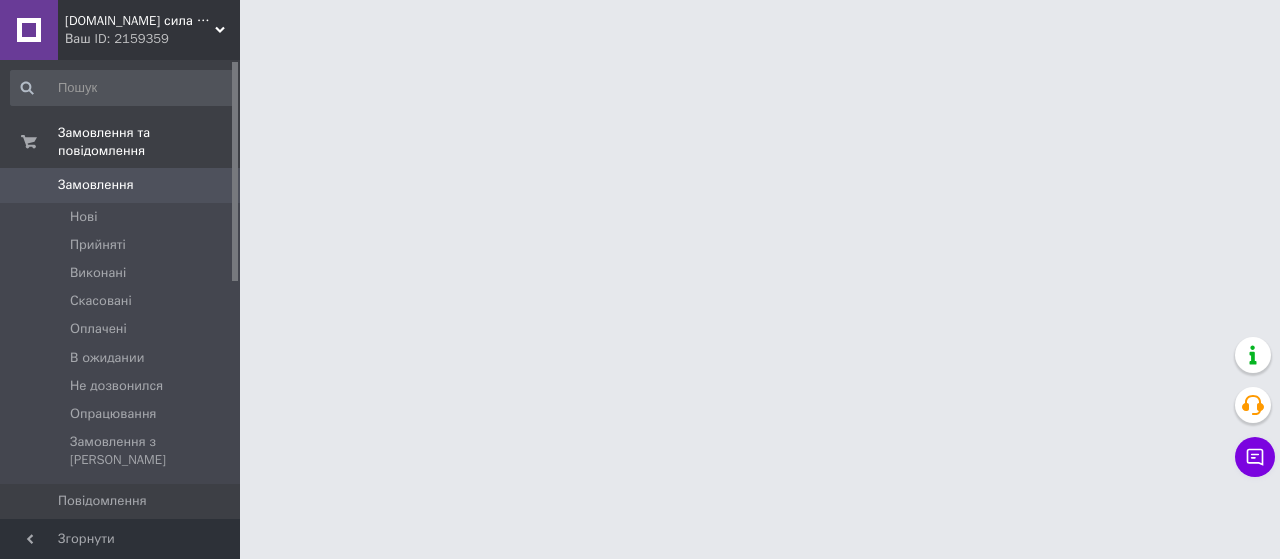 scroll, scrollTop: 0, scrollLeft: 0, axis: both 